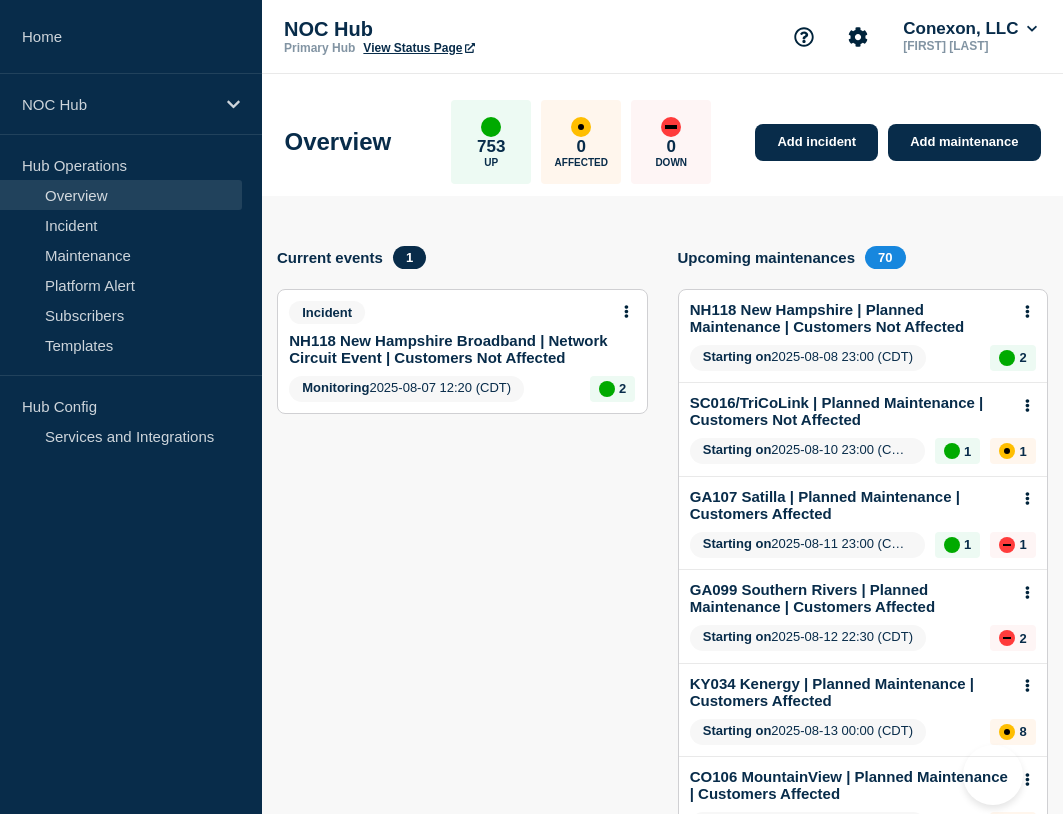 scroll, scrollTop: 0, scrollLeft: 0, axis: both 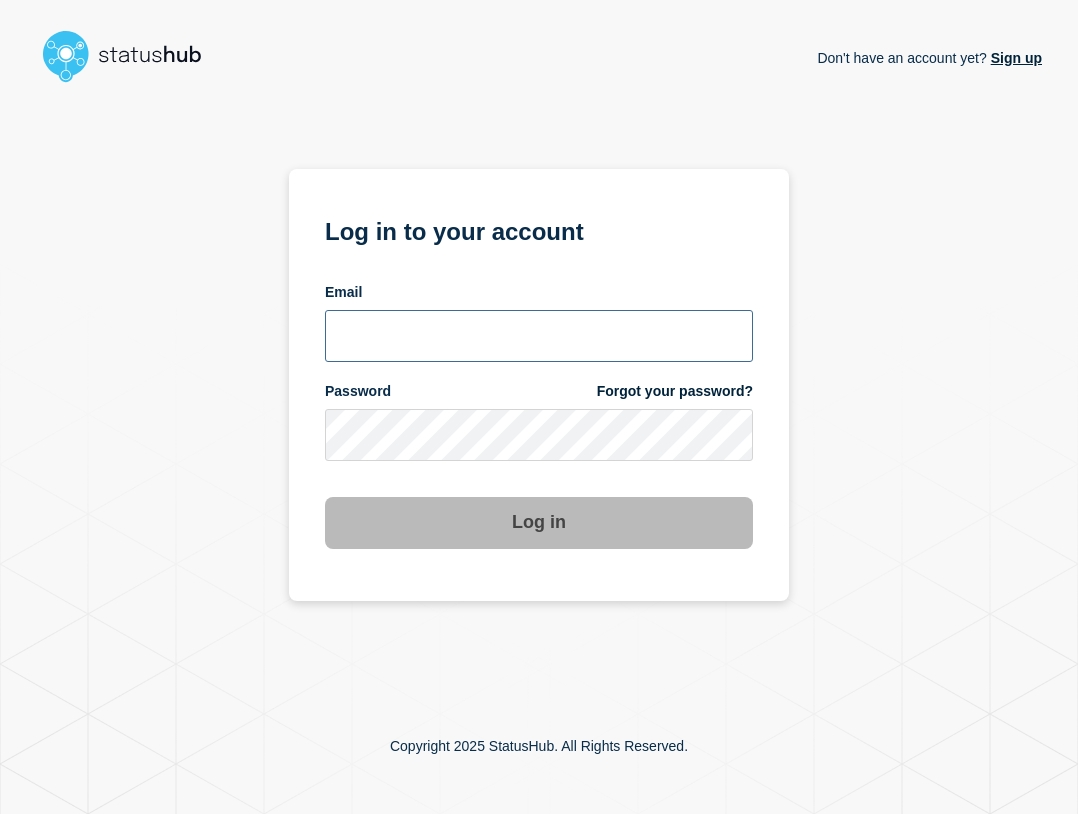 type on "[USERNAME]@example.com" 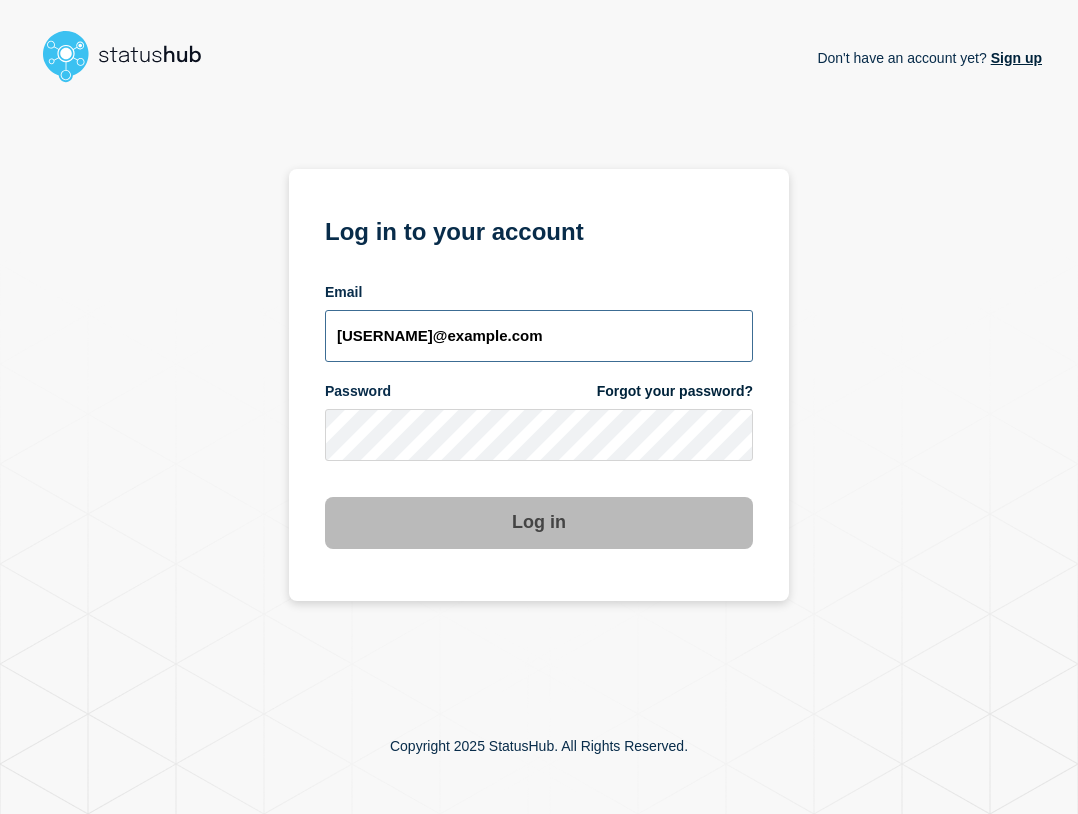 click on "[USERNAME]@example.com" at bounding box center [539, 336] 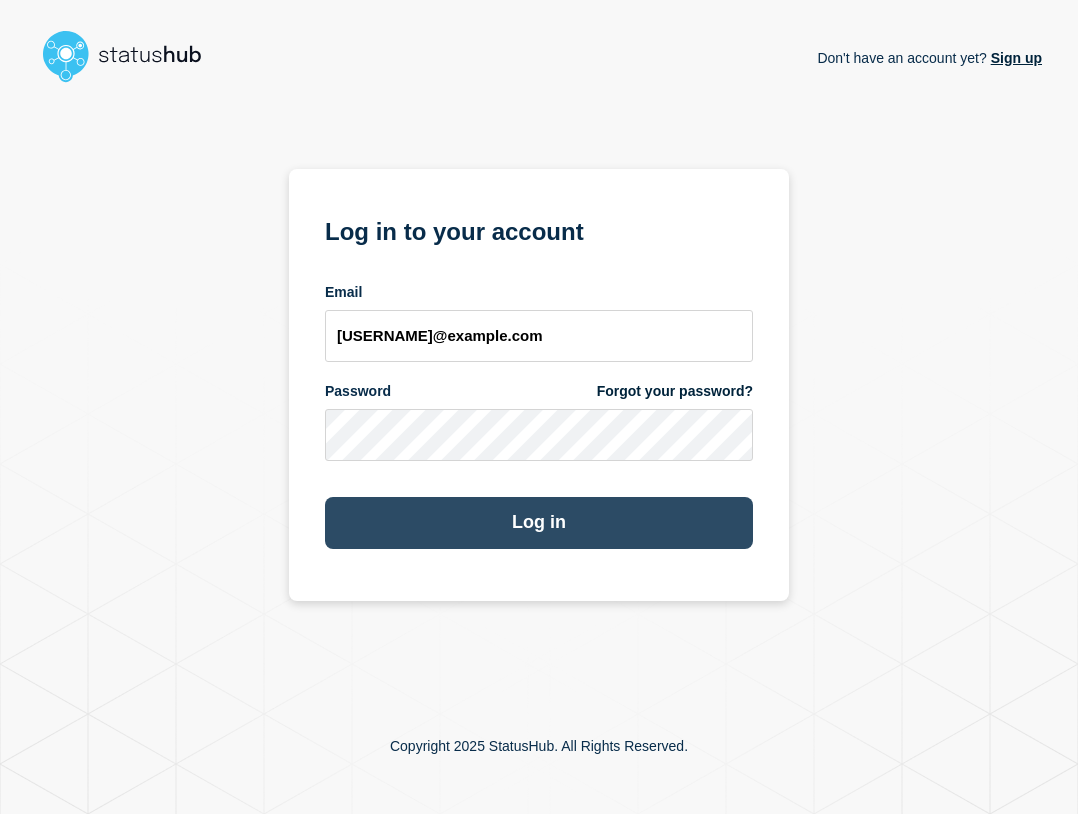 click on "Log in" at bounding box center (539, 523) 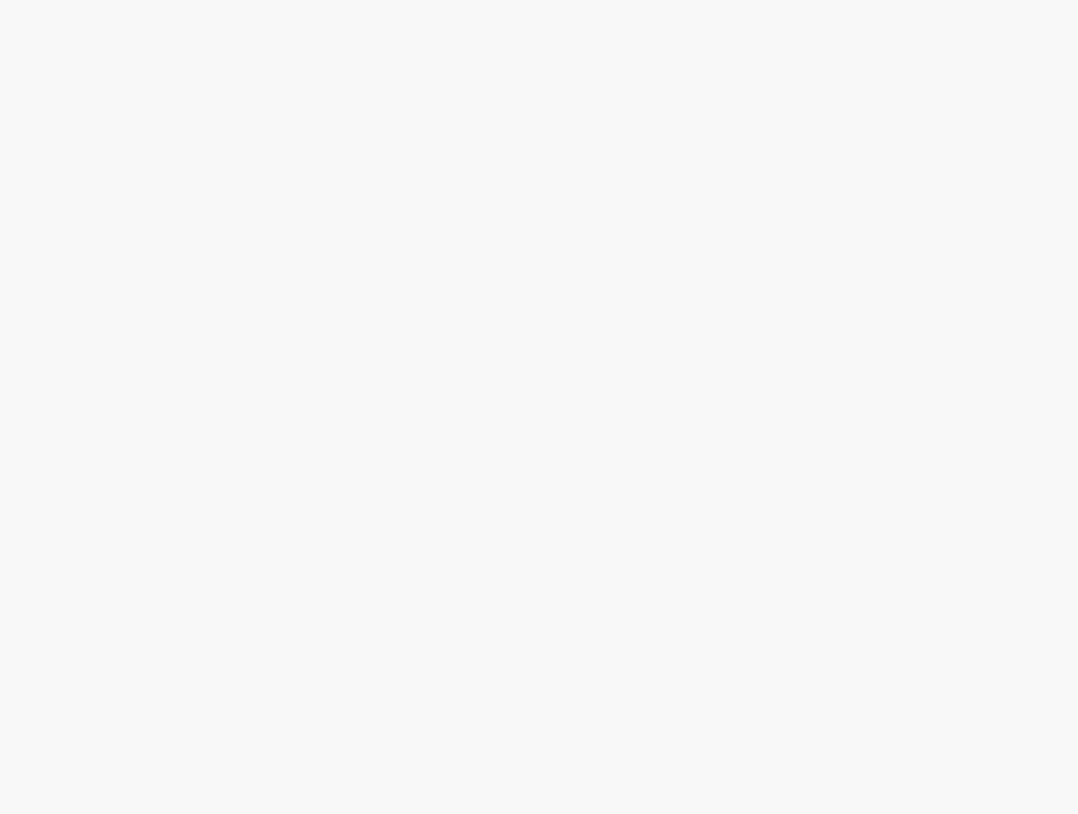 scroll, scrollTop: 0, scrollLeft: 0, axis: both 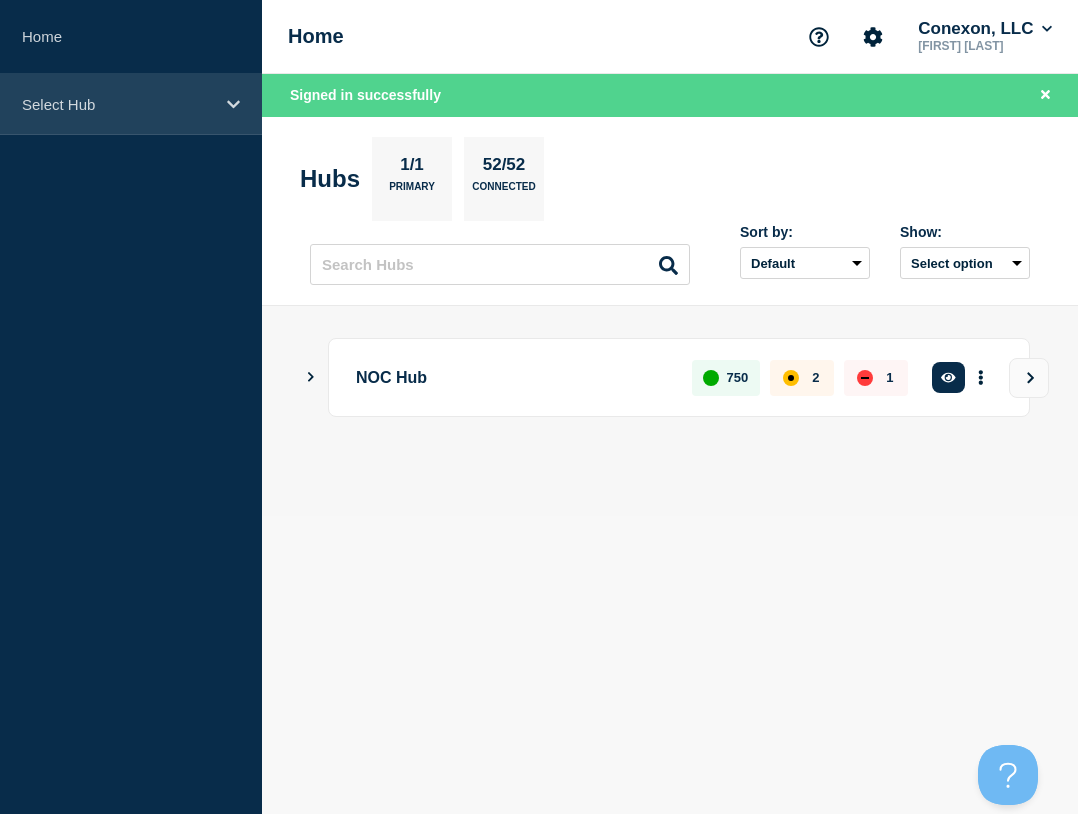 click on "Select Hub" at bounding box center [131, 104] 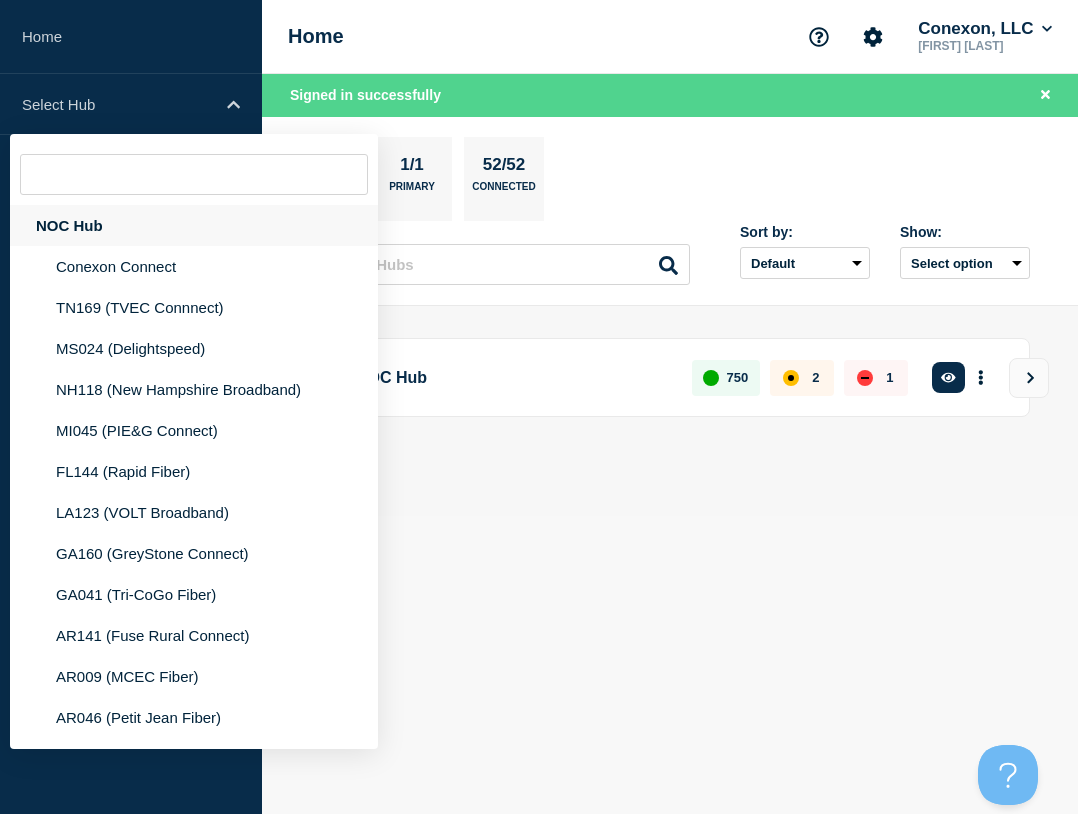 click on "NOC Hub" at bounding box center (194, 225) 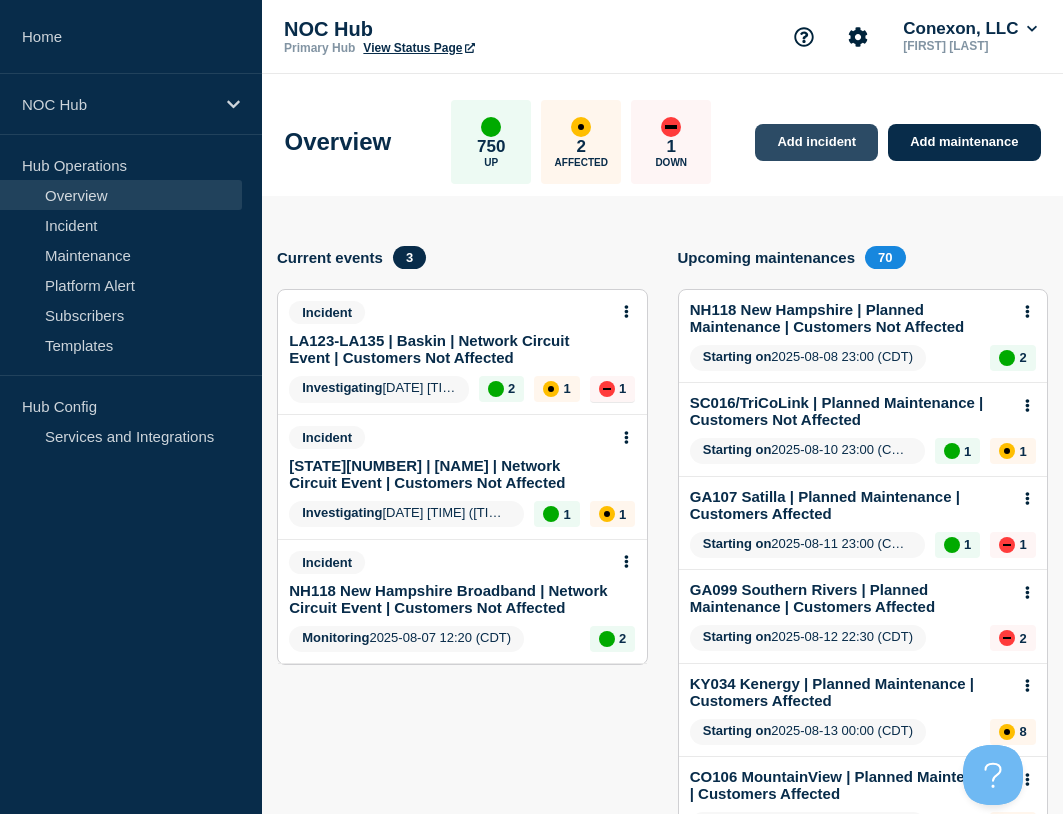 click on "Add incident" at bounding box center [816, 142] 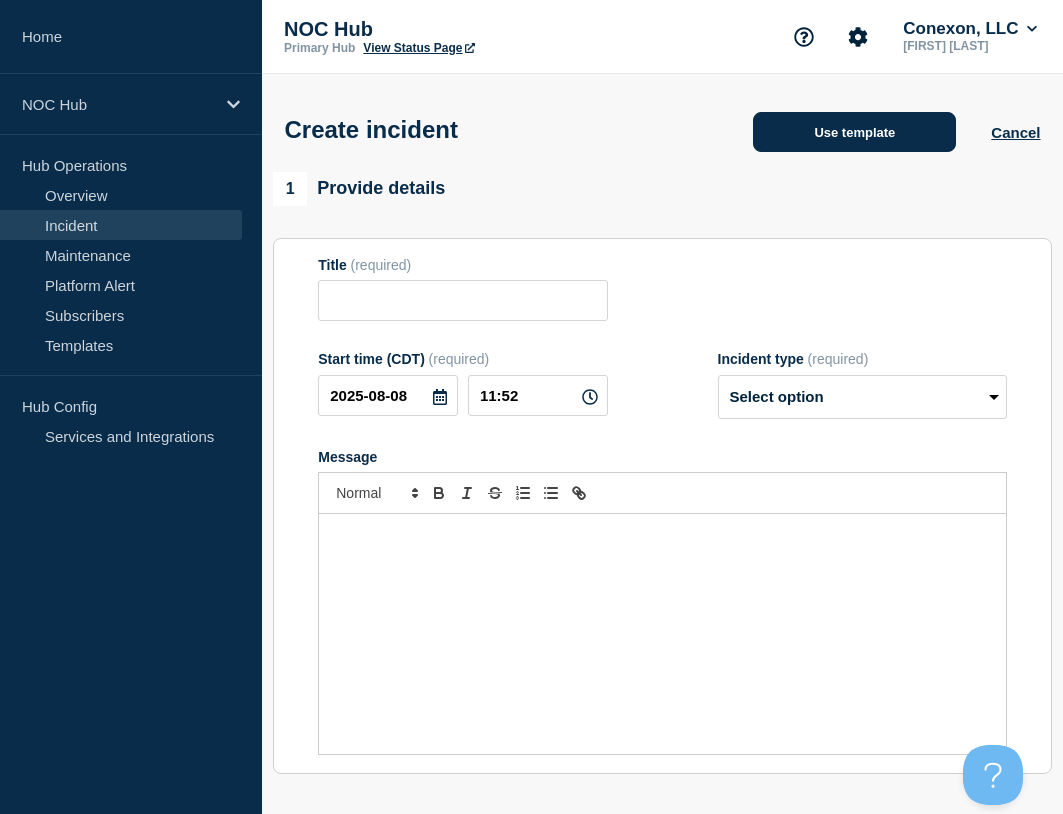 click on "Use template" at bounding box center [854, 132] 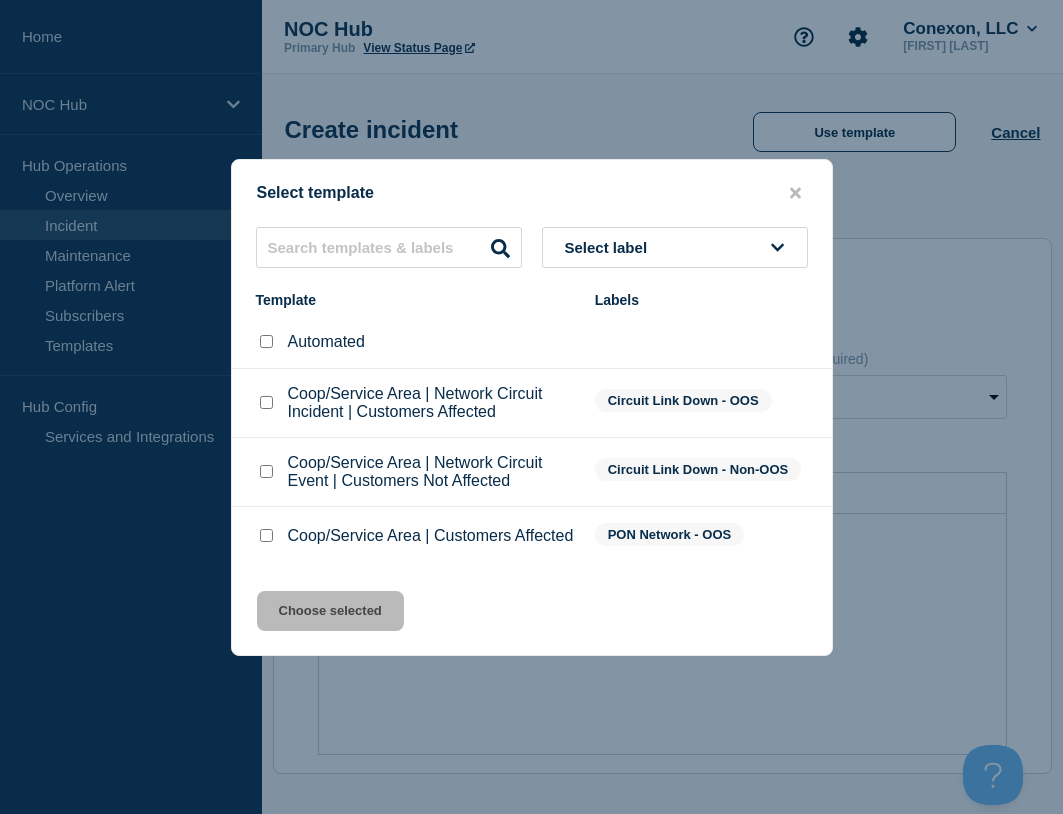 click at bounding box center (266, 471) 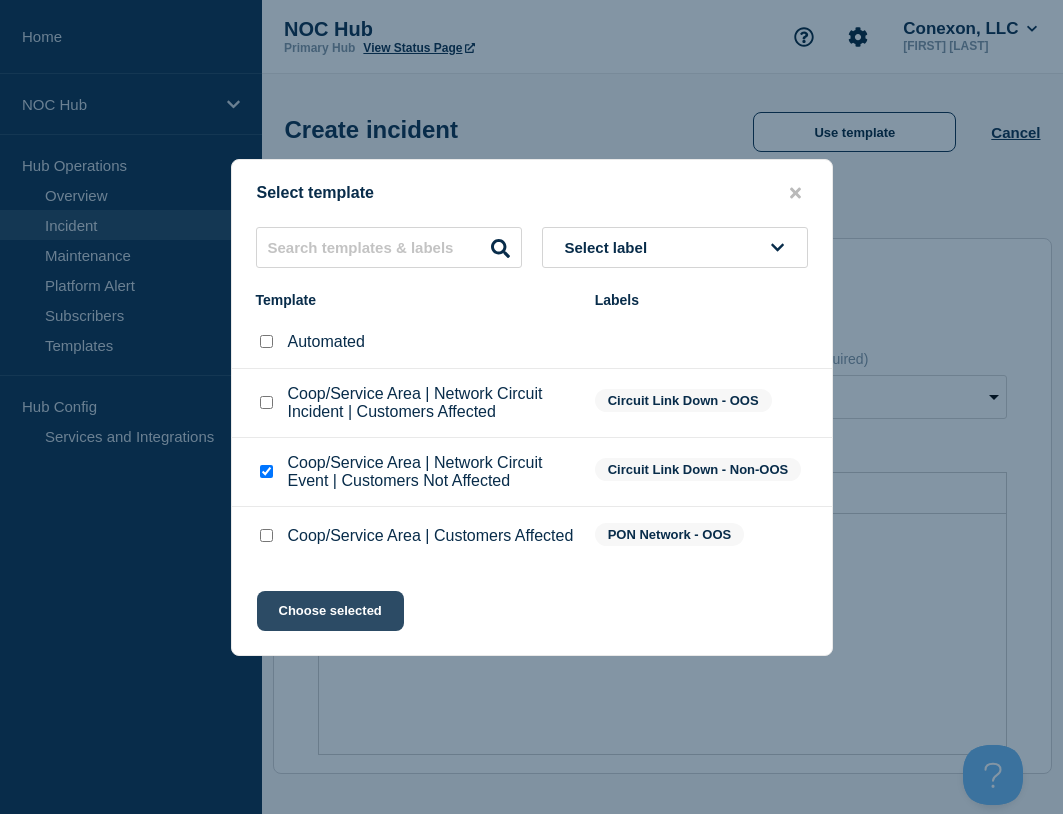 click on "Choose selected" 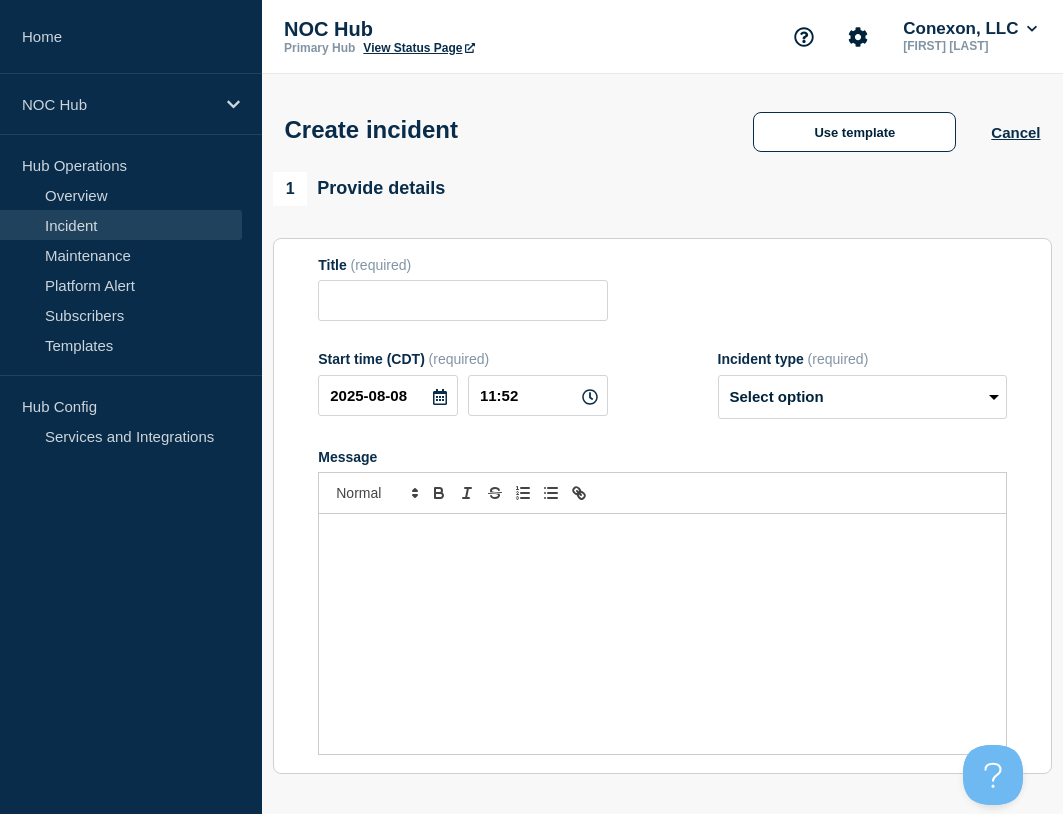 type on "Coop/Service Area | Network Circuit Event | Customers Not Affected" 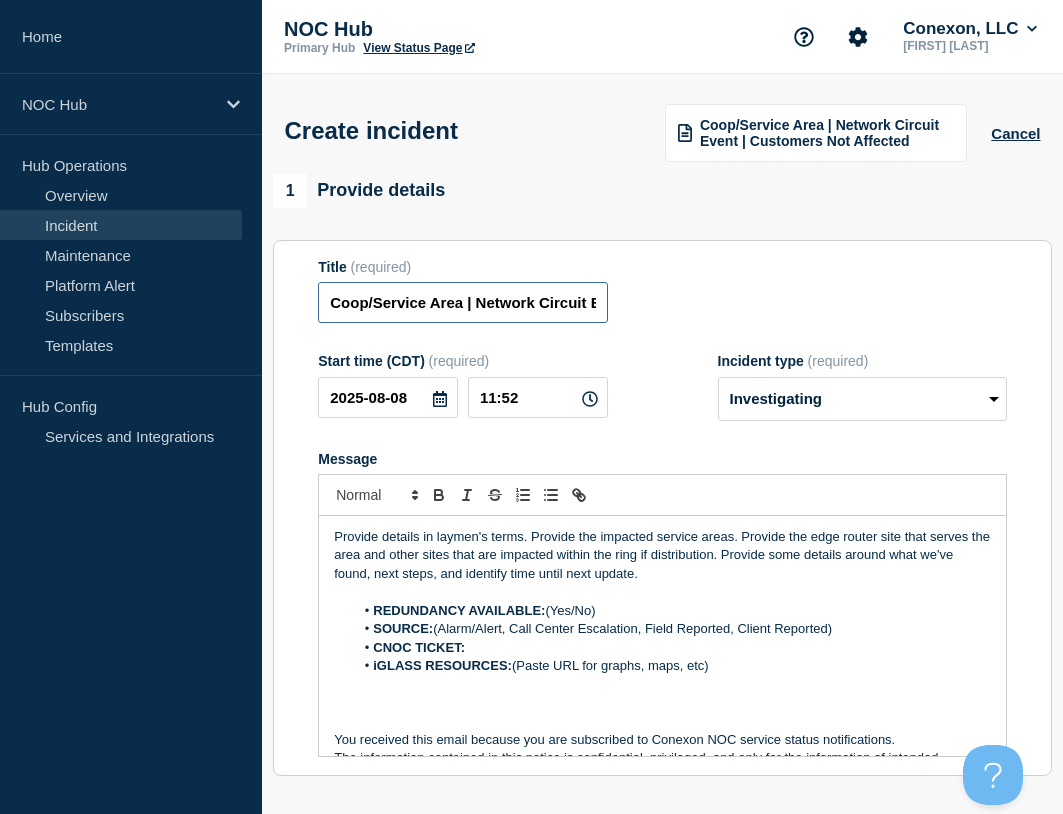 drag, startPoint x: 459, startPoint y: 306, endPoint x: 295, endPoint y: 319, distance: 164.51443 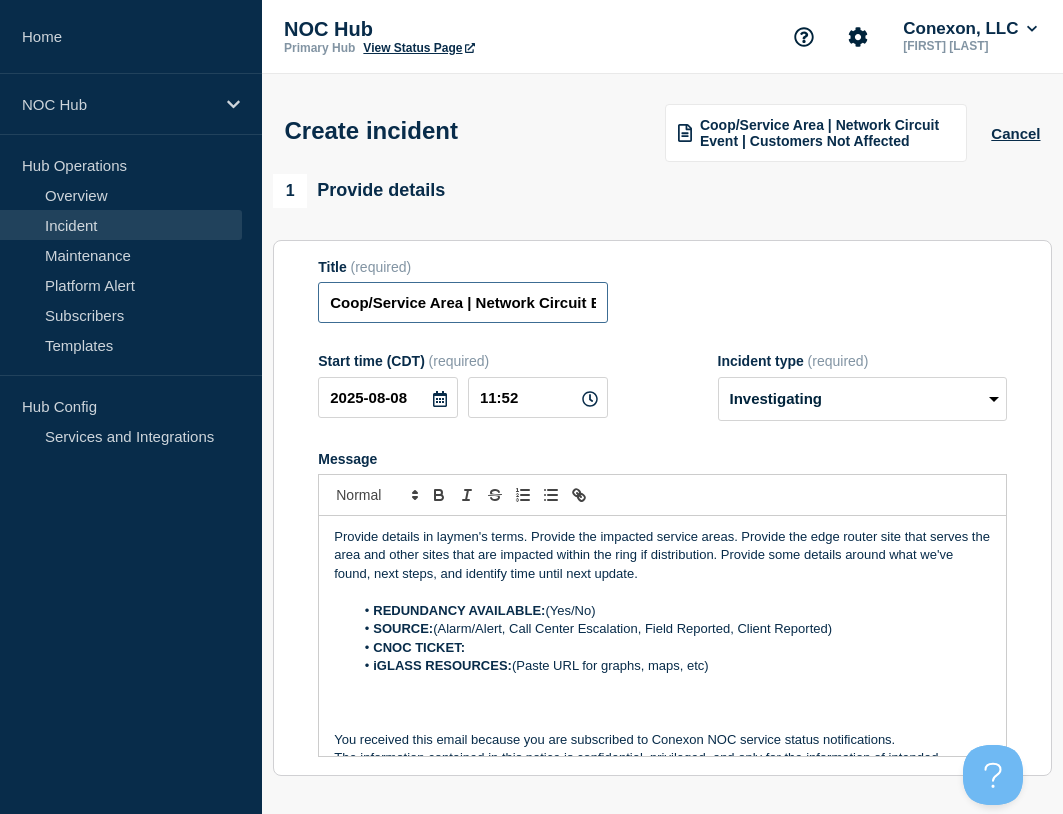 click on "Title  (required) Coop/Service Area | Network Circuit Event | Customers Not Affected Start time (CDT)  (required) 2025-08-08 11:52 Incident type  (required) Select option Investigating Identified Monitoring Message  Provide details in laymen's terms. Provide the impacted service areas. Provide the edge router site that serves the area and other sites that are impacted within the ring if distribution. Provide some details around what we've found, next steps, and identify time until next update. REDUNDANCY AVAILABLE:  (Yes/No) SOURCE:  (Alarm/Alert, Call Center Escalation, Field Reported, Client Reported) CNOC TICKET:  iGLASS RESOURCES:  (Paste URL for graphs, maps, etc) You received this email because you are subscribed to Conexon NOC service status notifications." at bounding box center (662, 508) 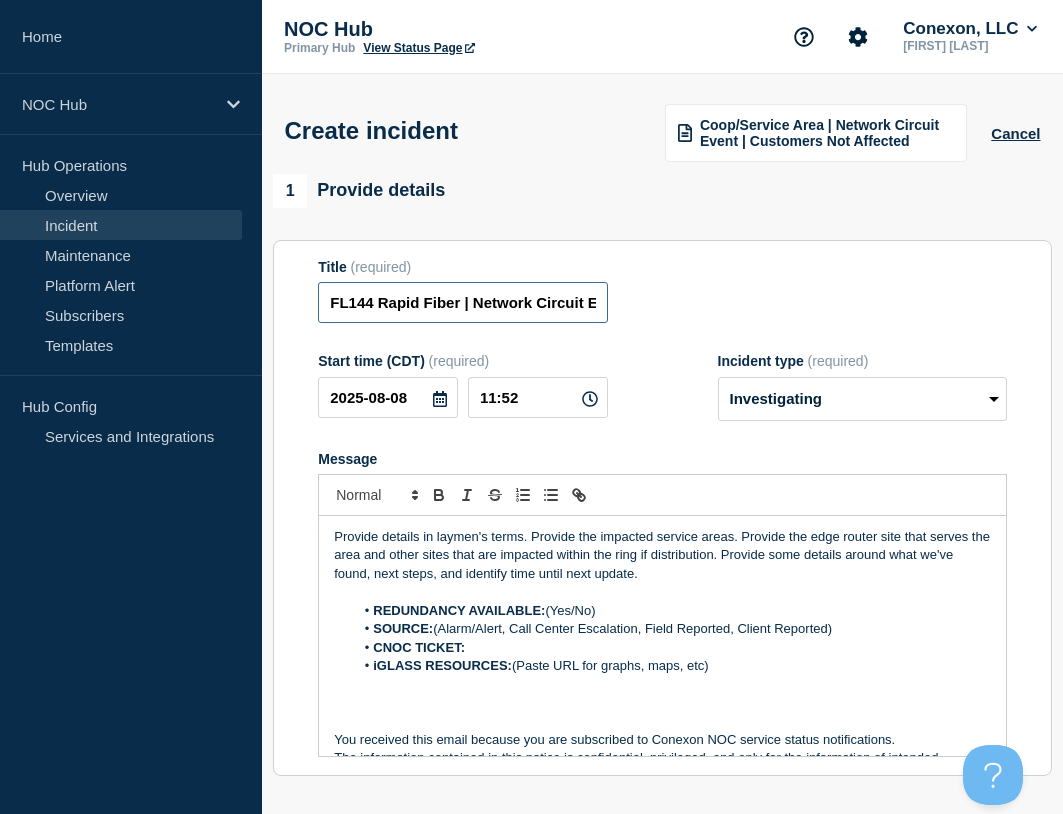 type on "FL144 Rapid Fiber | Network Circuit Event | Customers Not Affected" 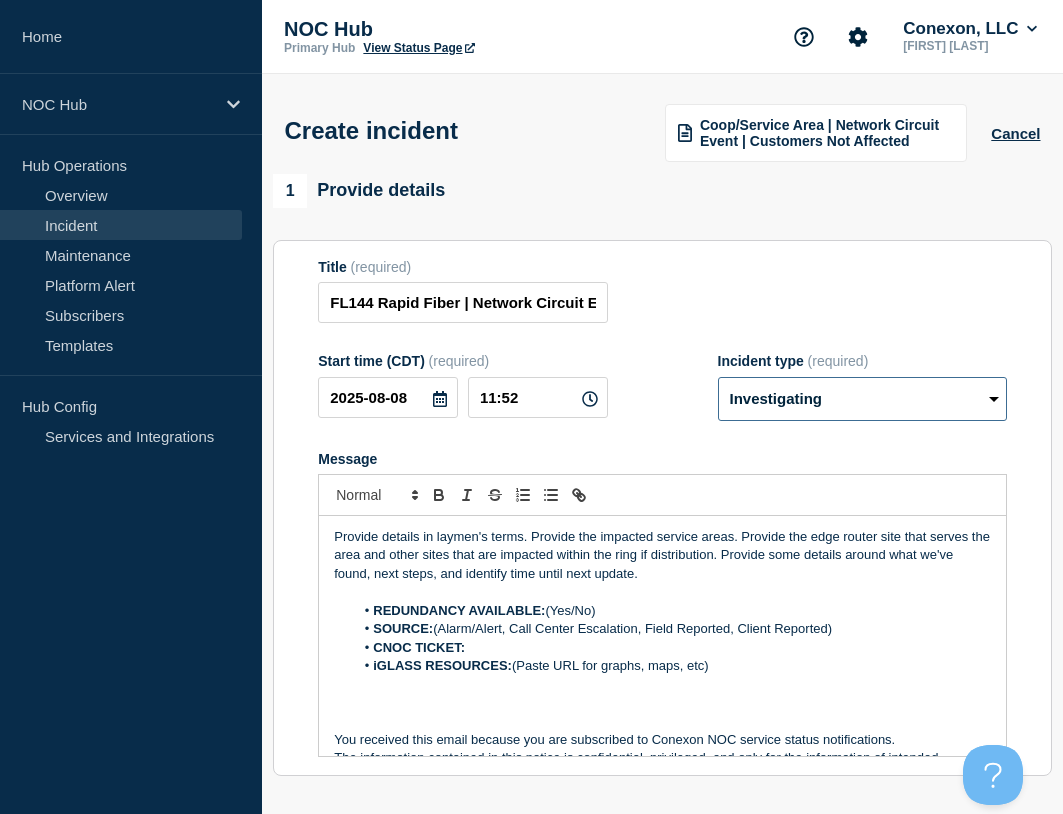 click on "Select option Investigating Identified Monitoring" at bounding box center [862, 399] 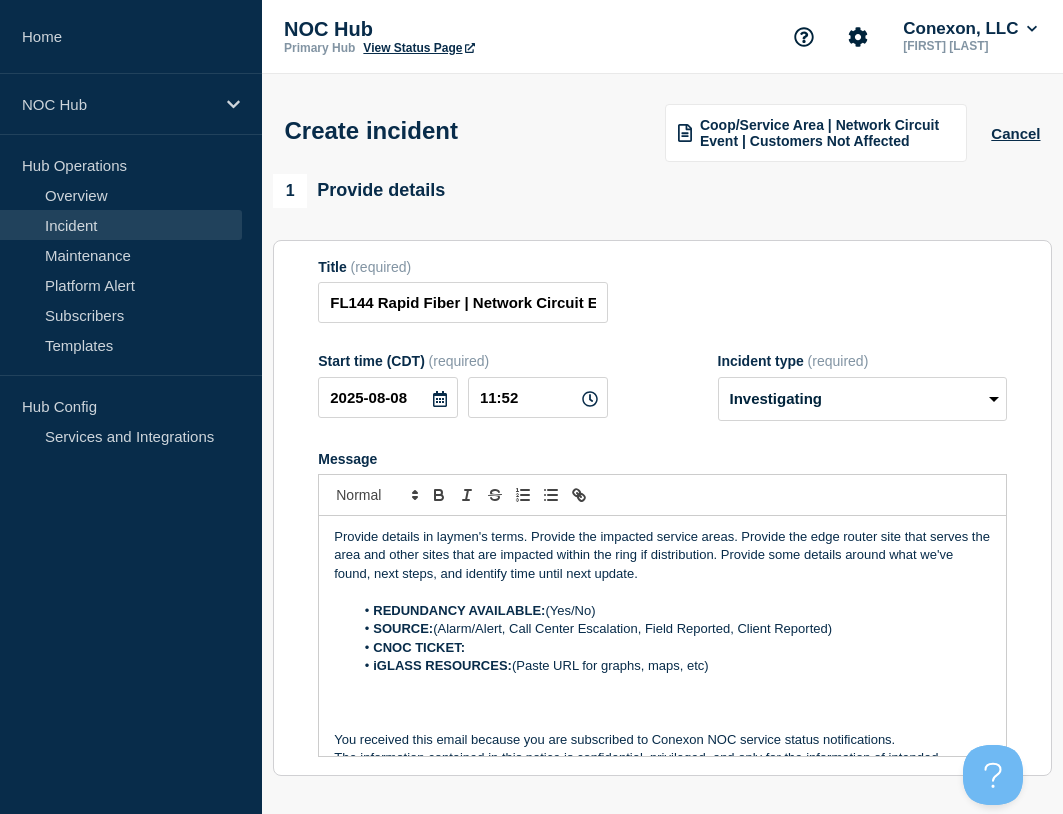 click on "Title  (required) FL144 Rapid Fiber | Network Circuit Event | Customers Not Affected" at bounding box center (662, 291) 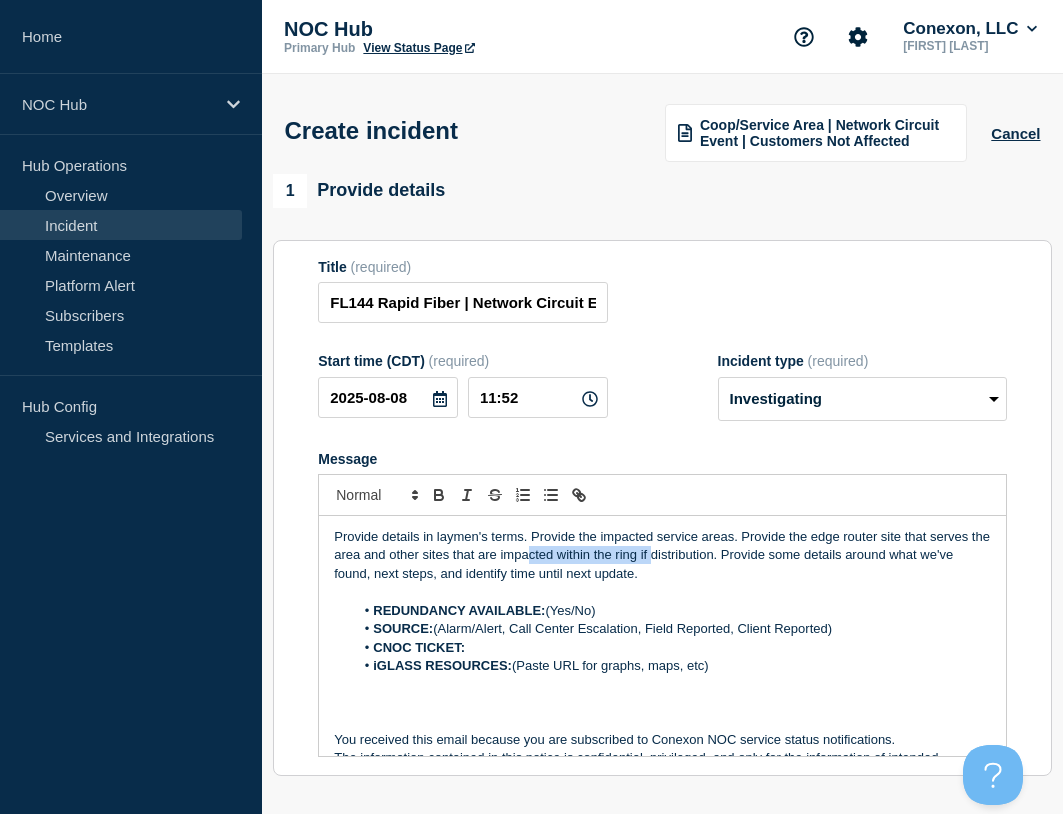 drag, startPoint x: 674, startPoint y: 559, endPoint x: 550, endPoint y: 557, distance: 124.01613 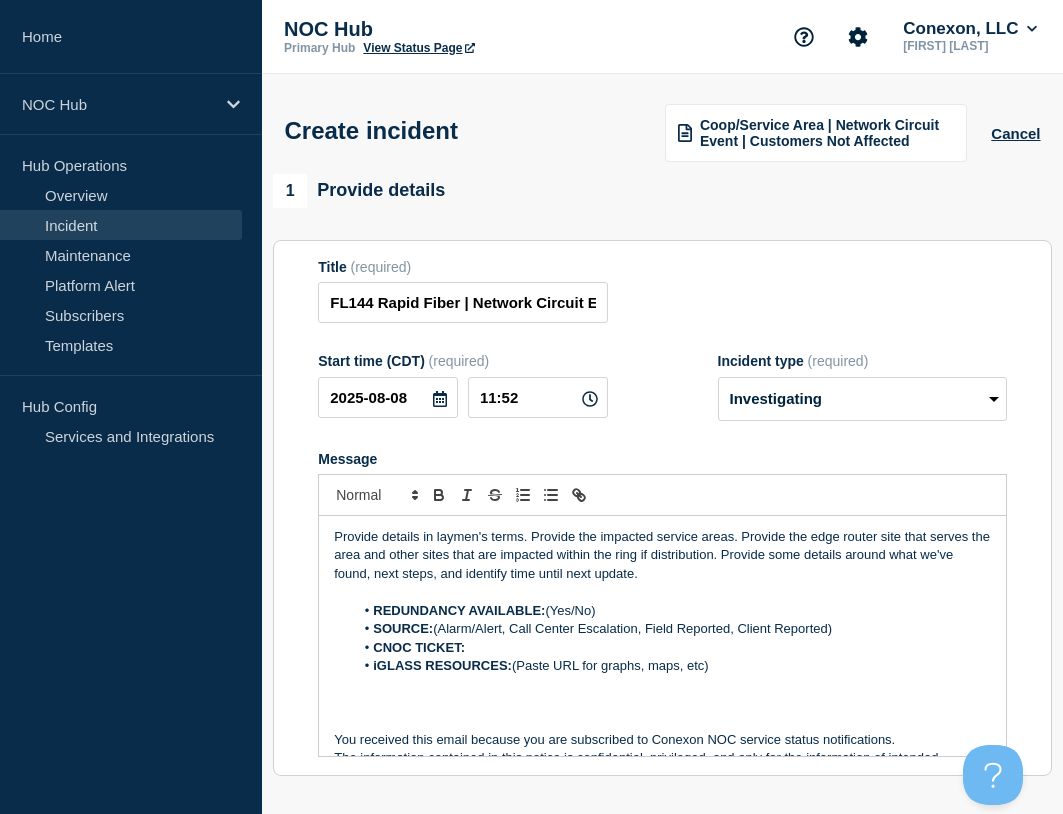 click on "Provide details in laymen's terms. Provide the impacted service areas. Provide the edge router site that serves the area and other sites that are impacted within the ring if distribution. Provide some details around what we've found, next steps, and identify time until next update." at bounding box center (662, 555) 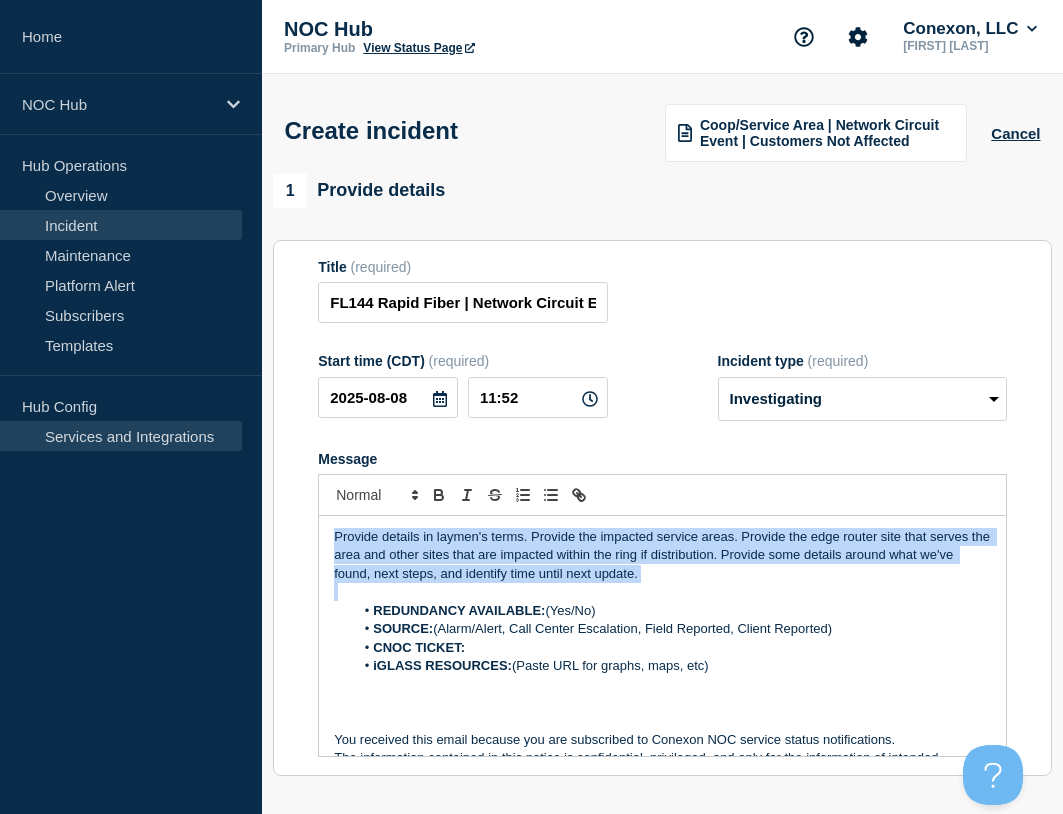 drag, startPoint x: 366, startPoint y: 488, endPoint x: 174, endPoint y: 425, distance: 202.07176 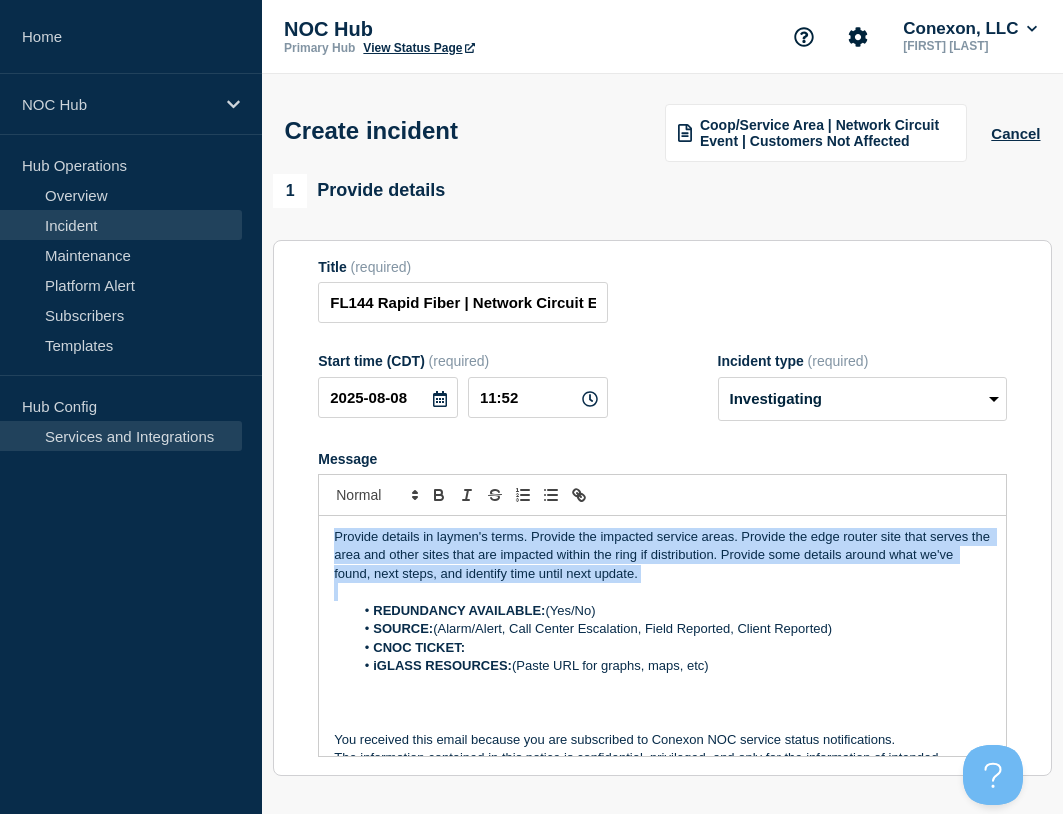 click on "Home NOC Hub Hub Operations Overview  Incident  Maintenance  Platform Alert  Subscribers  Templates  Hub Config Services and Integrations  NOC Hub Primary Hub View Status Page  Conexon, LLC  Ben Velasco Create incident Coop/Service Area | Network Circuit Event | Customers Not Affected Cancel 1  Provide details  Title  (required) FL144 Rapid Fiber | Network Circuit Event | Customers Not Affected Start time (CDT)  (required) 2025-08-08 11:52 Incident type  (required) Select option Investigating Identified Monitoring Message  Provide details in laymen's terms. Provide the impacted service areas. Provide the edge router site that serves the area and other sites that are impacted within the ring if distribution. Provide some details around what we've found, next steps, and identify time until next update. REDUNDANCY AVAILABLE:  (Yes/No) SOURCE:  (Alarm/Alert, Call Center Escalation, Field Reported, Client Reported) CNOC TICKET:  iGLASS RESOURCES:  (Paste URL for graphs, maps, etc) 2  Set affected Services  3  Yes" 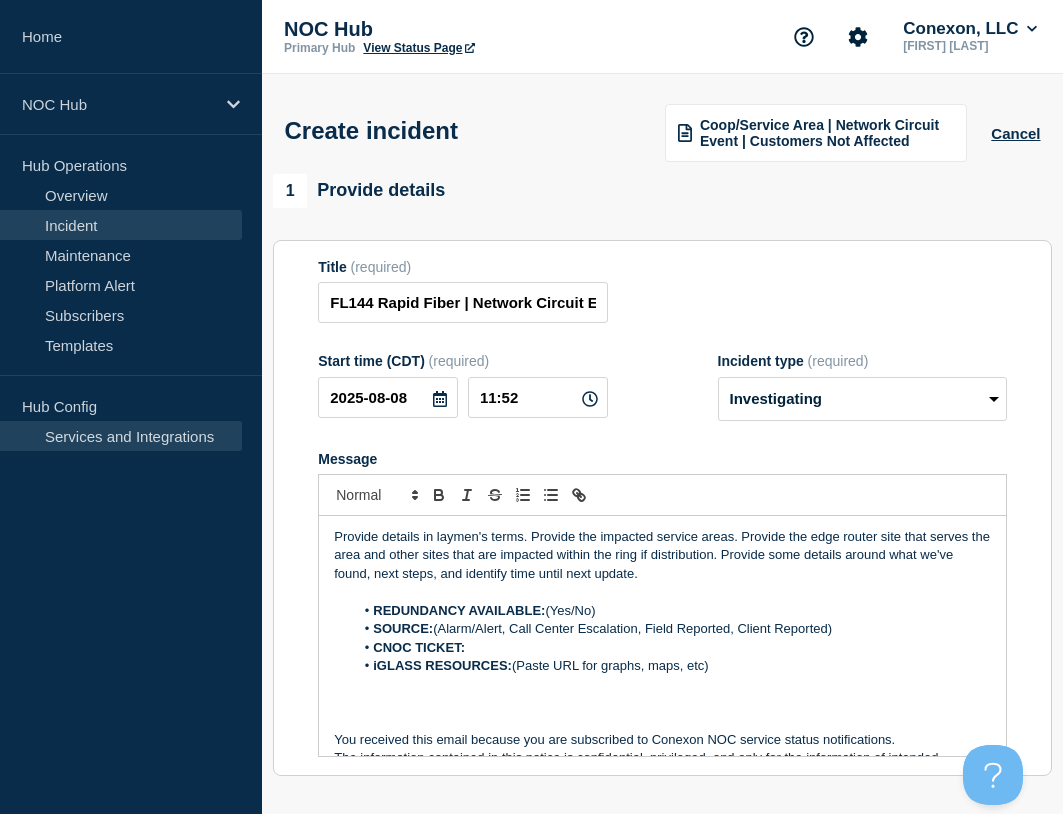 type 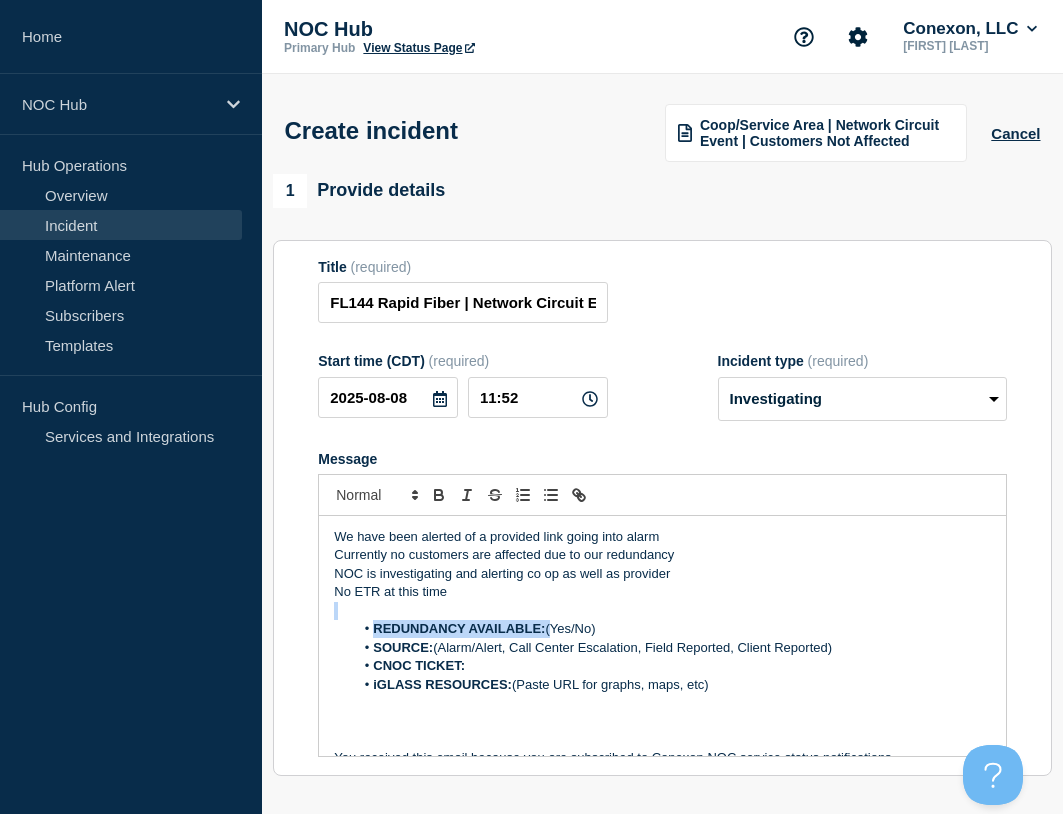 drag, startPoint x: 647, startPoint y: 616, endPoint x: 553, endPoint y: 628, distance: 94.76286 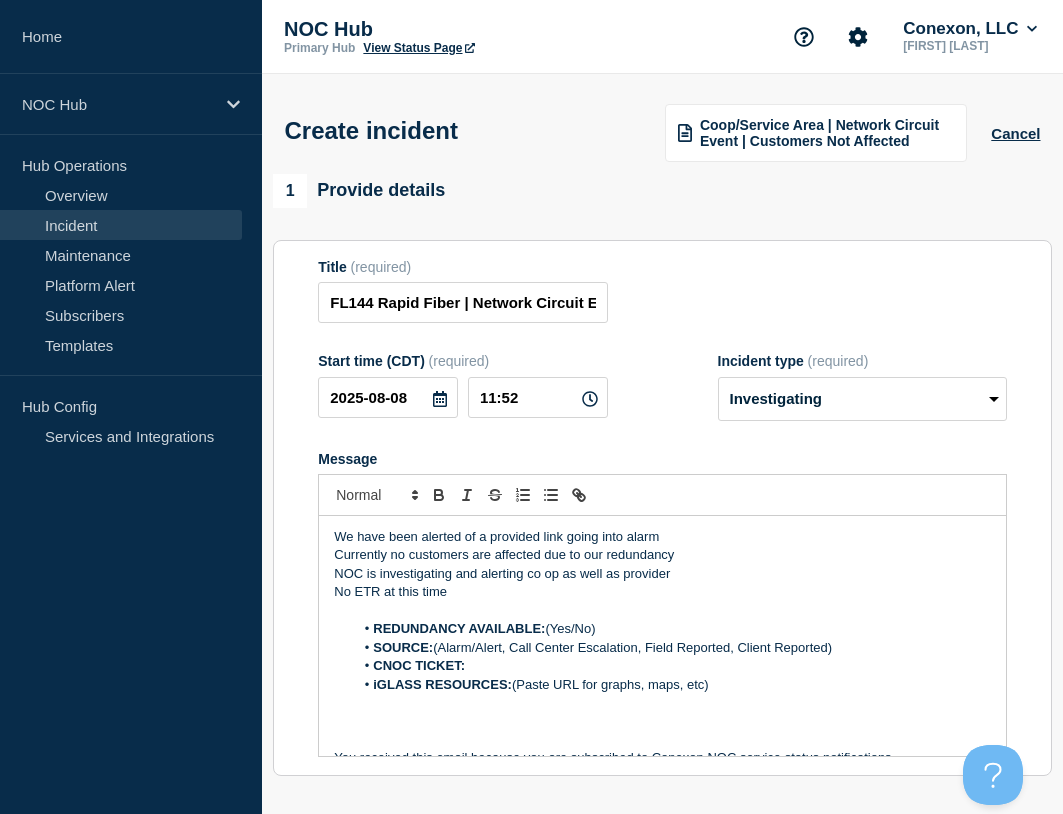 click on "REDUNDANCY AVAILABLE:  (Yes/No)" at bounding box center [672, 629] 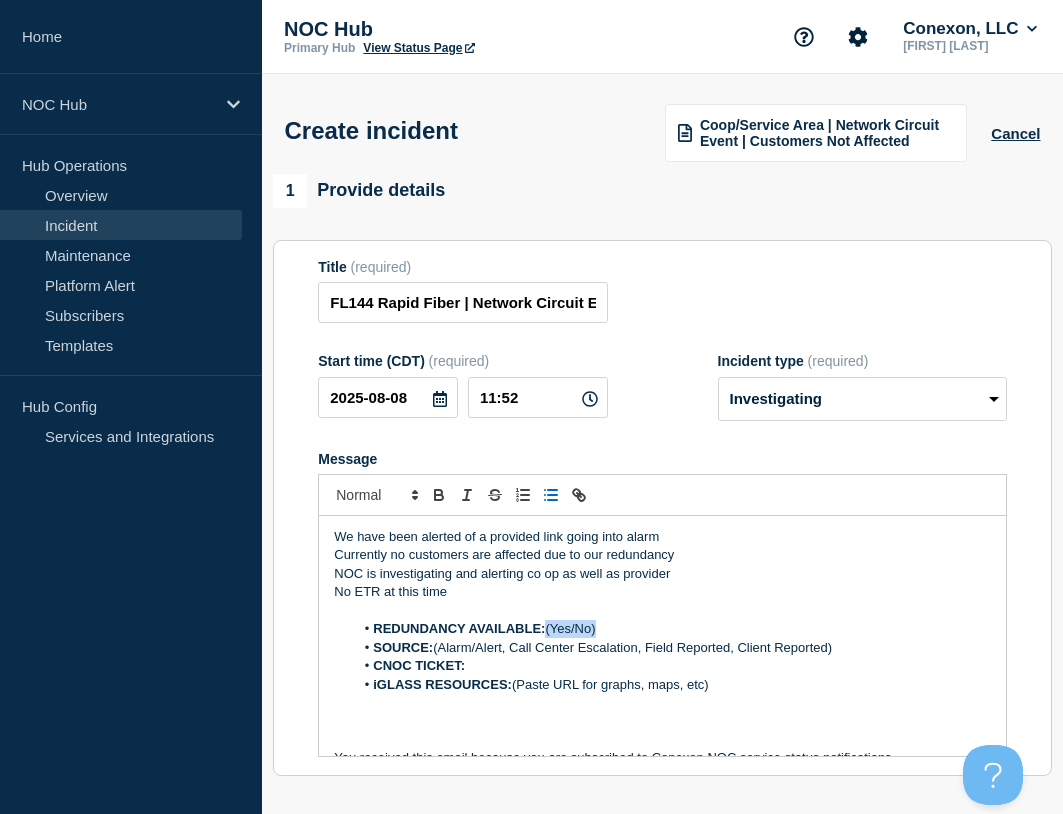 drag, startPoint x: 628, startPoint y: 630, endPoint x: 549, endPoint y: 639, distance: 79.51101 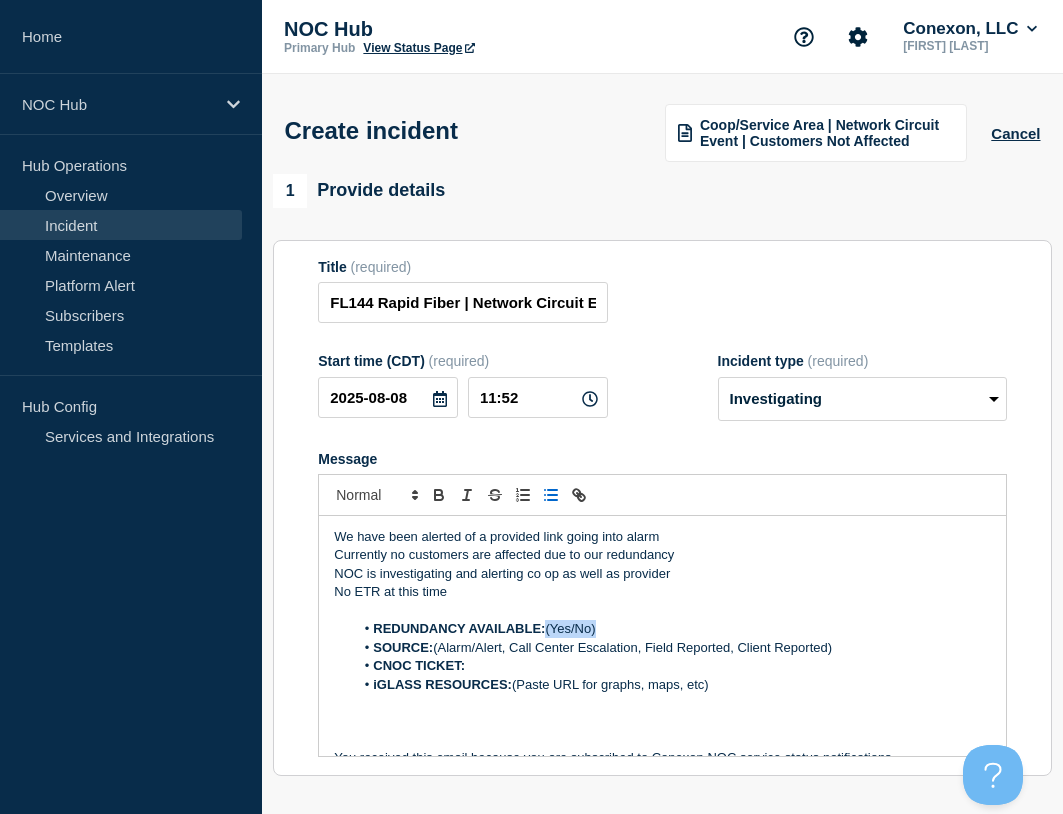 click on "REDUNDANCY AVAILABLE:  (Yes/No)" at bounding box center (672, 629) 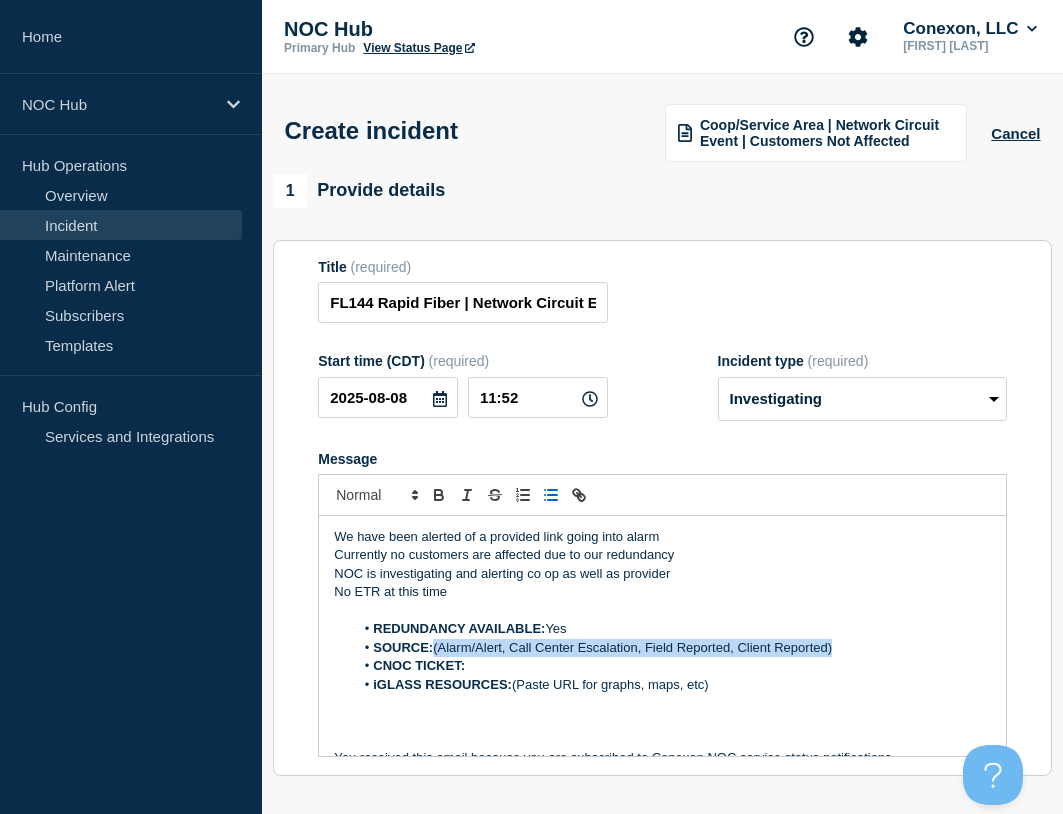 drag, startPoint x: 891, startPoint y: 647, endPoint x: 437, endPoint y: 657, distance: 454.1101 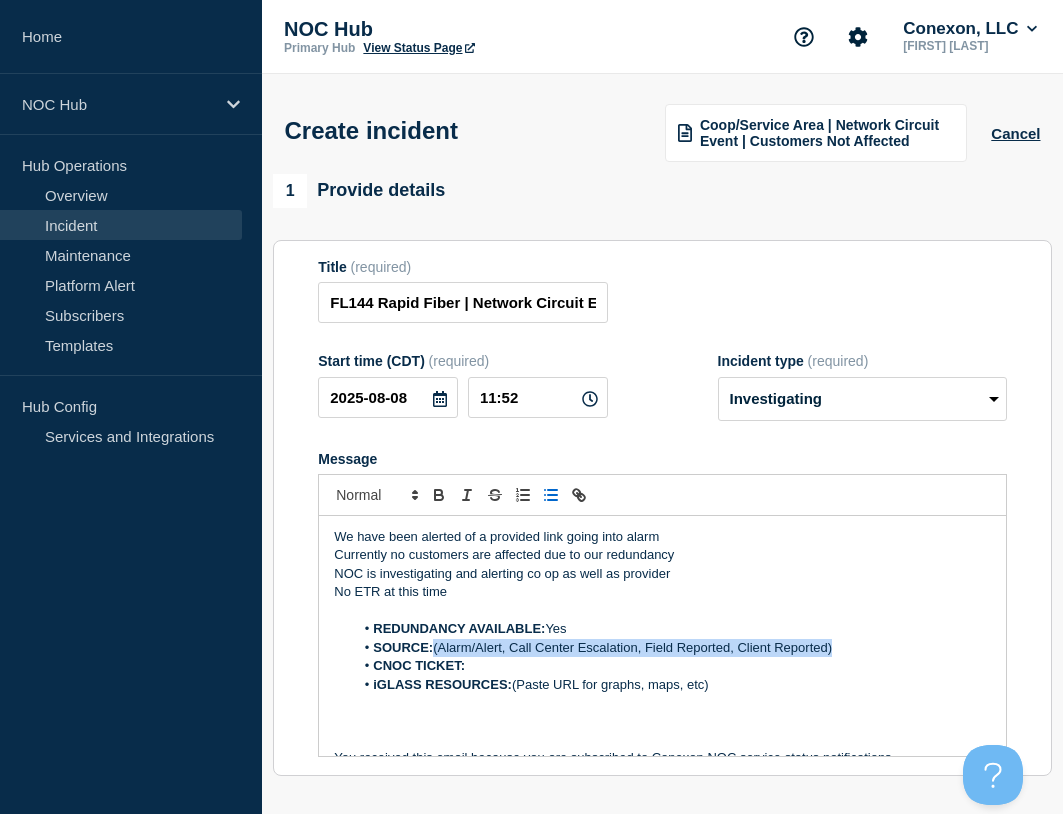 click on "SOURCE:  (Alarm/Alert, Call Center Escalation, Field Reported, Client Reported)" at bounding box center (672, 648) 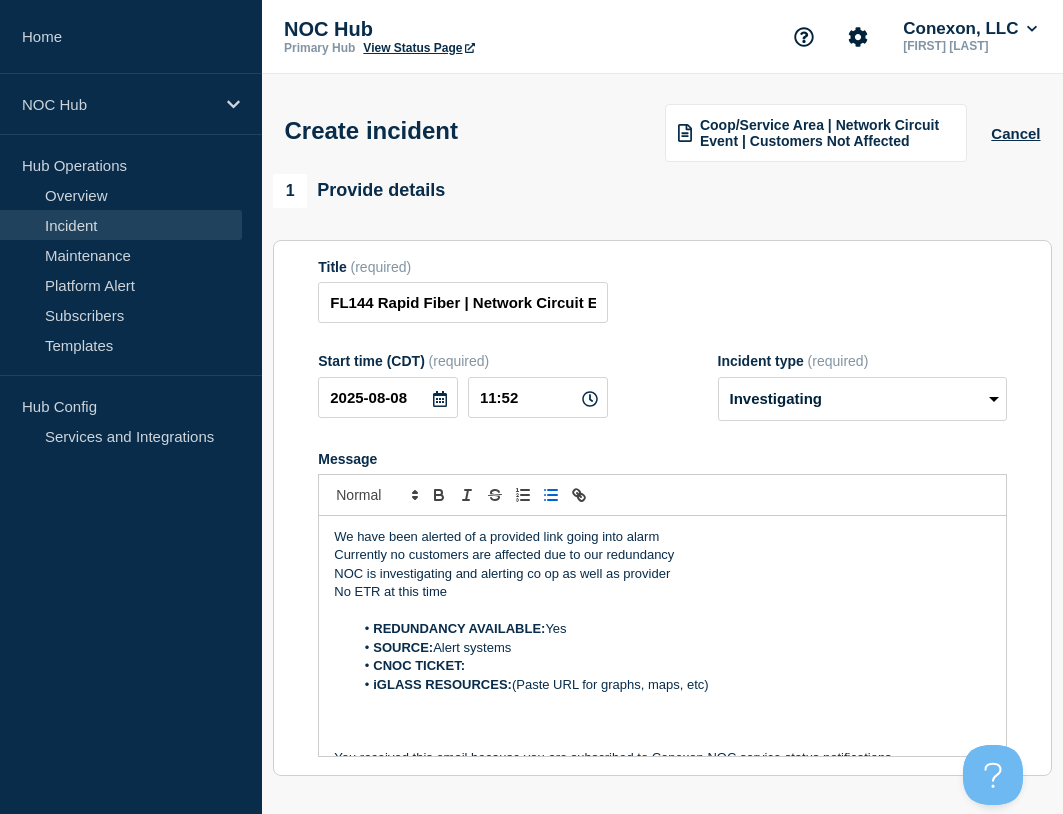 click on "CNOC TICKET:" at bounding box center [672, 666] 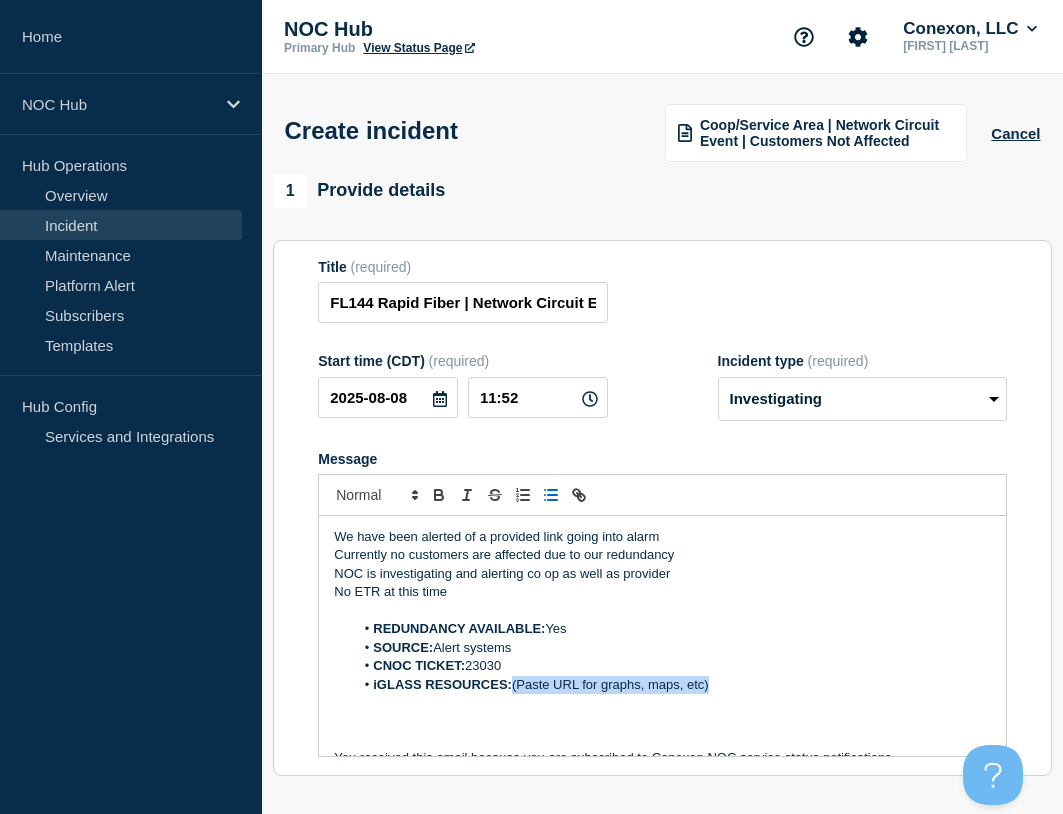 drag, startPoint x: 725, startPoint y: 696, endPoint x: 488, endPoint y: 654, distance: 240.69275 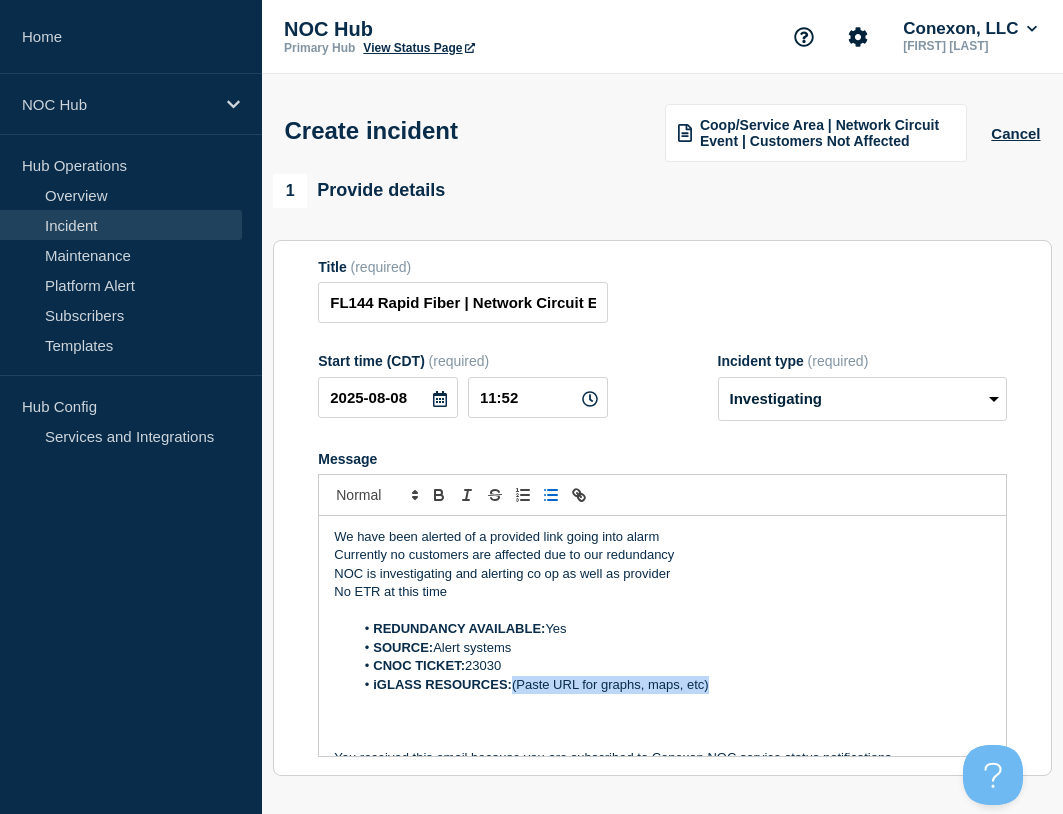 click on "iGLASS RESOURCES:  (Paste URL for graphs, maps, etc)" at bounding box center (672, 685) 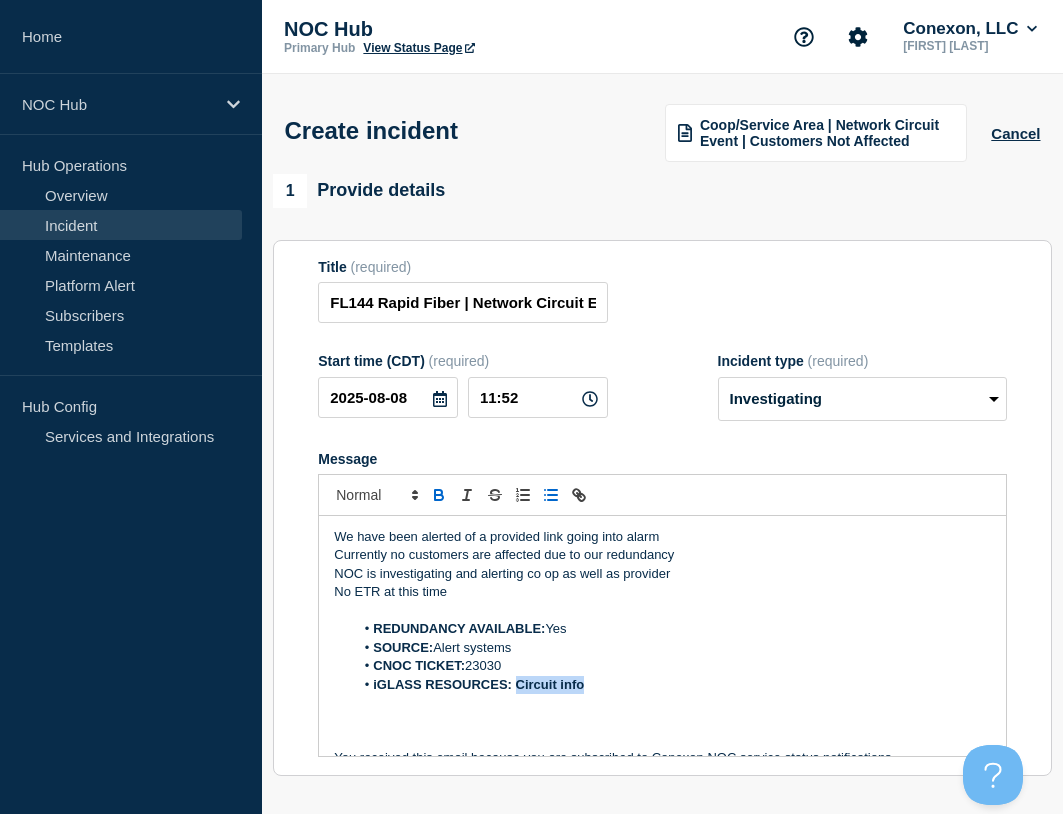 drag, startPoint x: 600, startPoint y: 686, endPoint x: 515, endPoint y: 694, distance: 85.37564 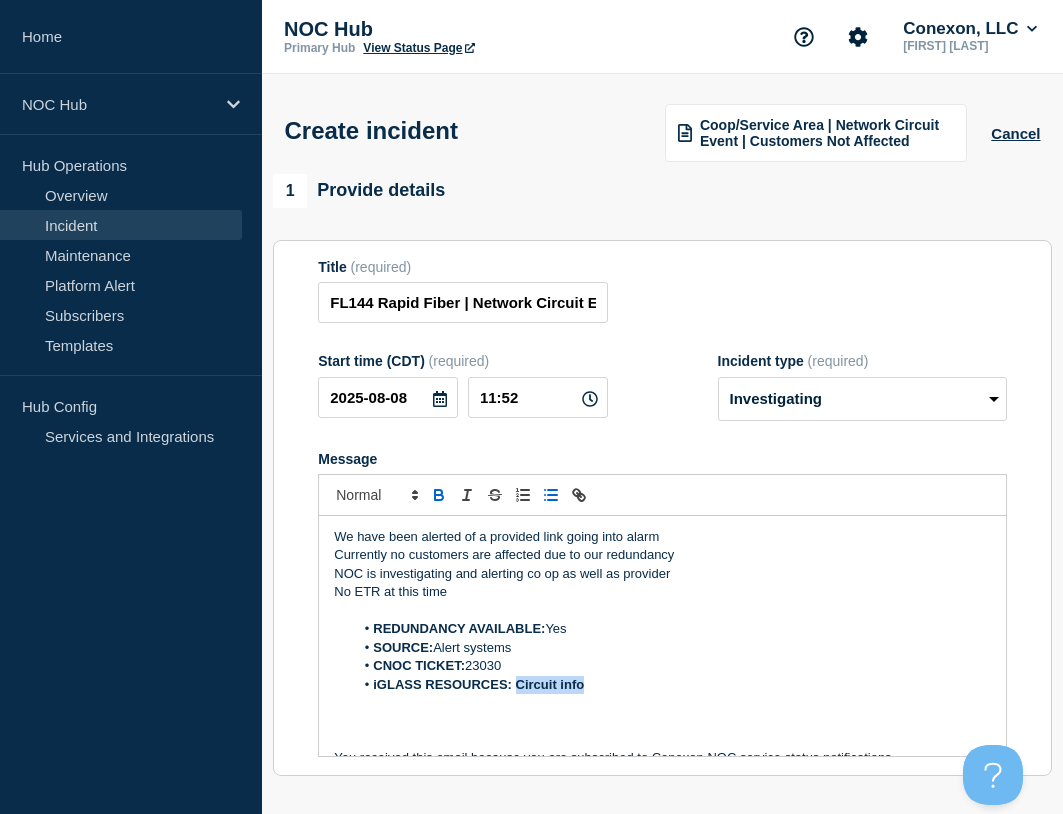 click on "iGLASS RESOURCES: Circuit info" at bounding box center [672, 685] 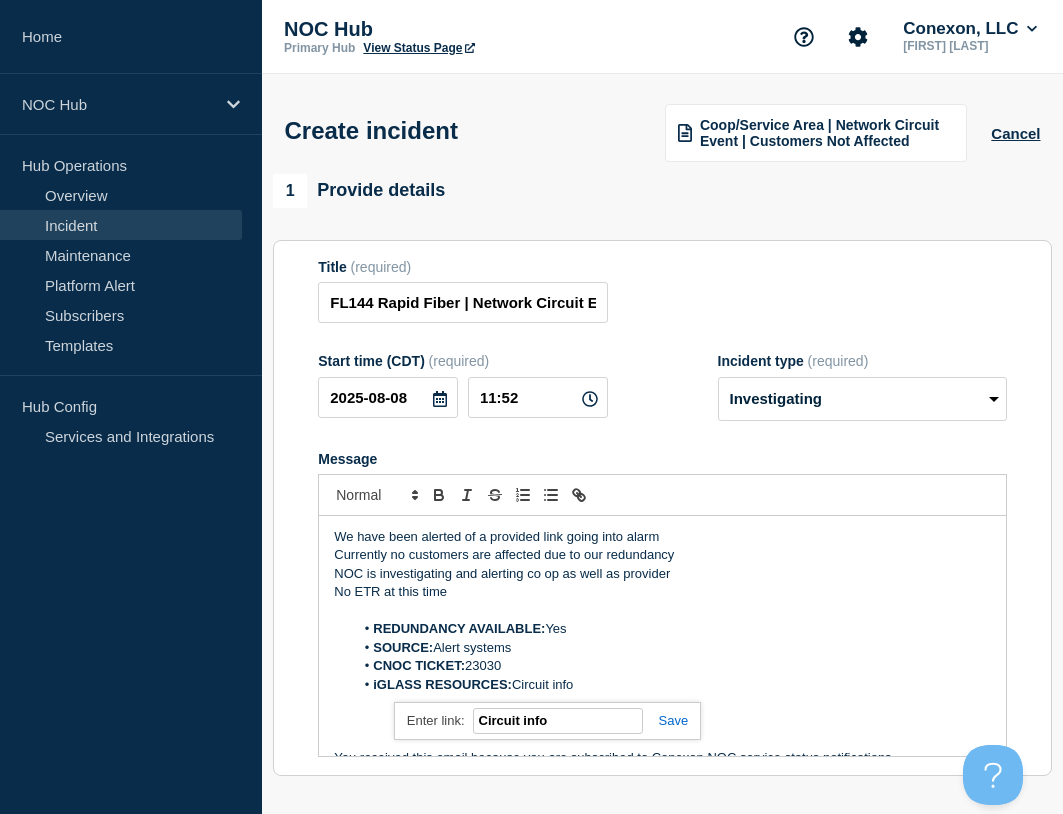 paste on "https://noc.iglass.net/jglass/network/availSummary/poll/2597749?cust=conexon" 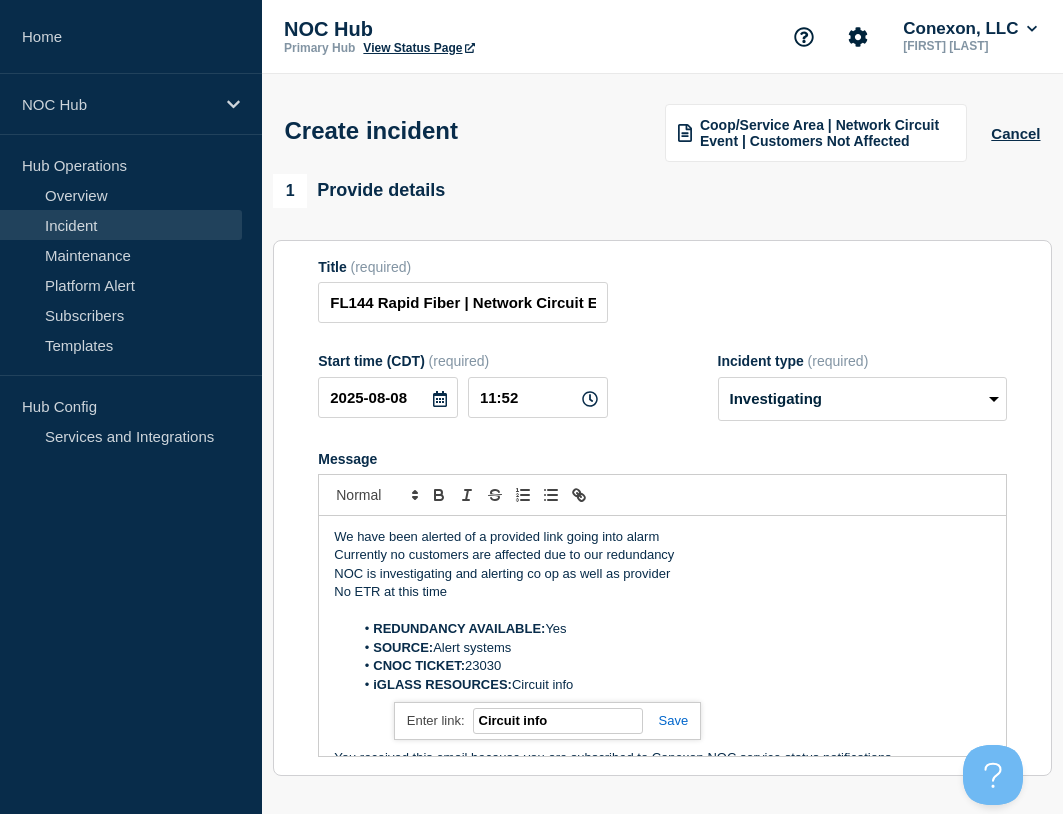type on "https://noc.iglass.net/jglass/network/availSummary/poll/2597749?cust=conexon" 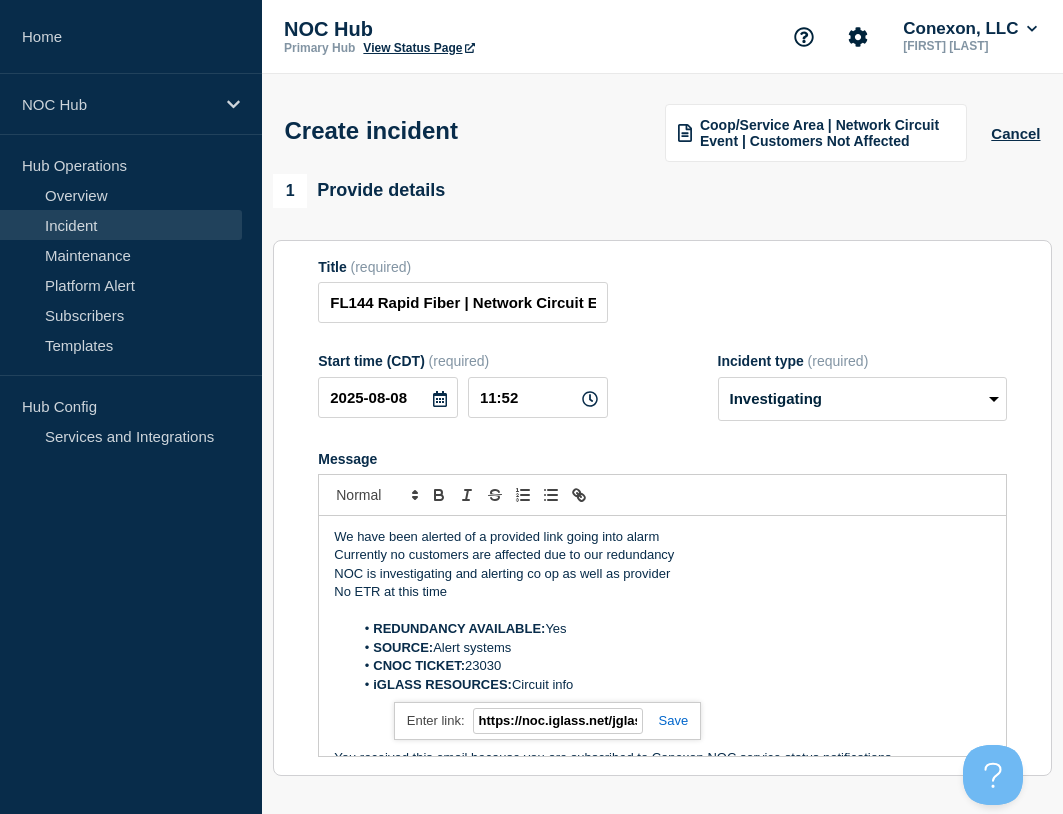 scroll, scrollTop: 0, scrollLeft: 334, axis: horizontal 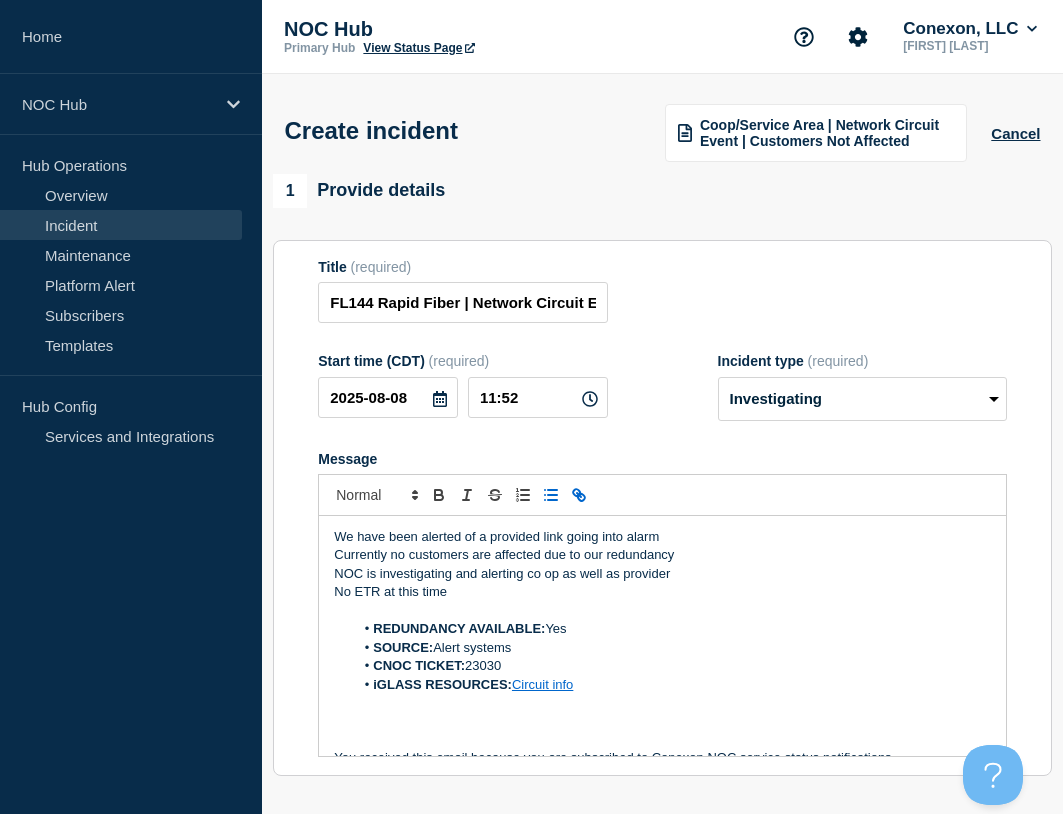 drag, startPoint x: 690, startPoint y: 253, endPoint x: 658, endPoint y: 285, distance: 45.254833 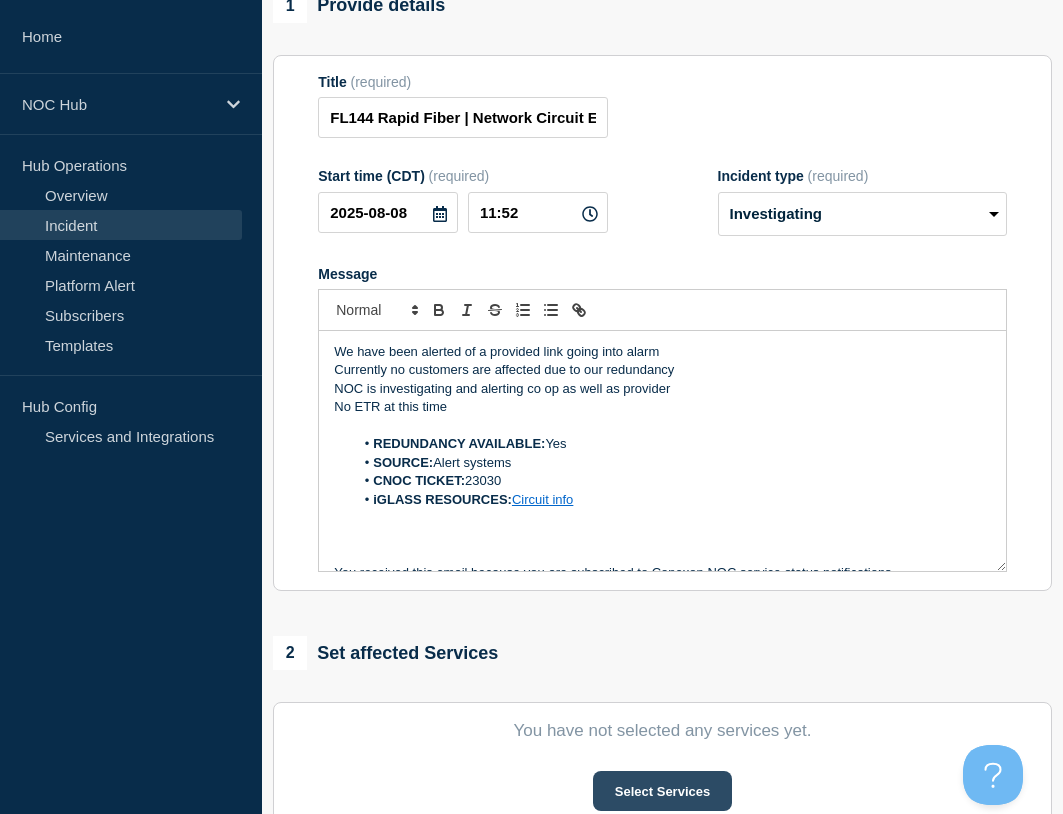 scroll, scrollTop: 400, scrollLeft: 0, axis: vertical 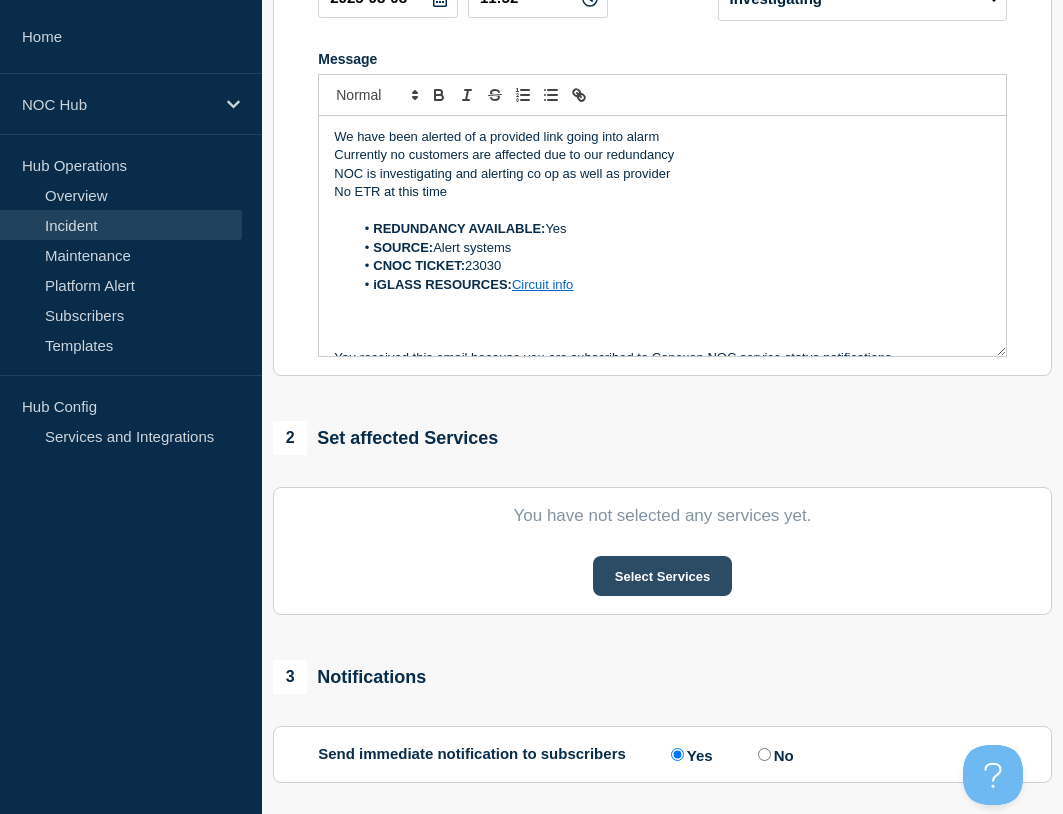 click on "Select Services" at bounding box center [662, 576] 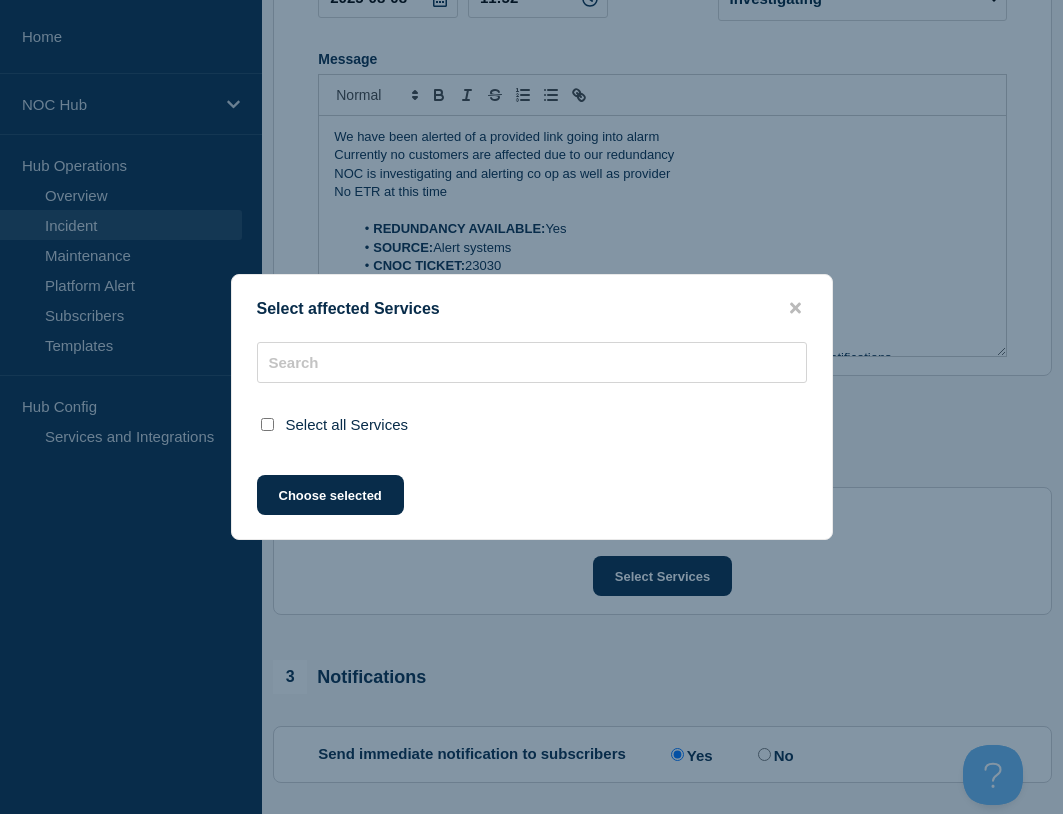 type 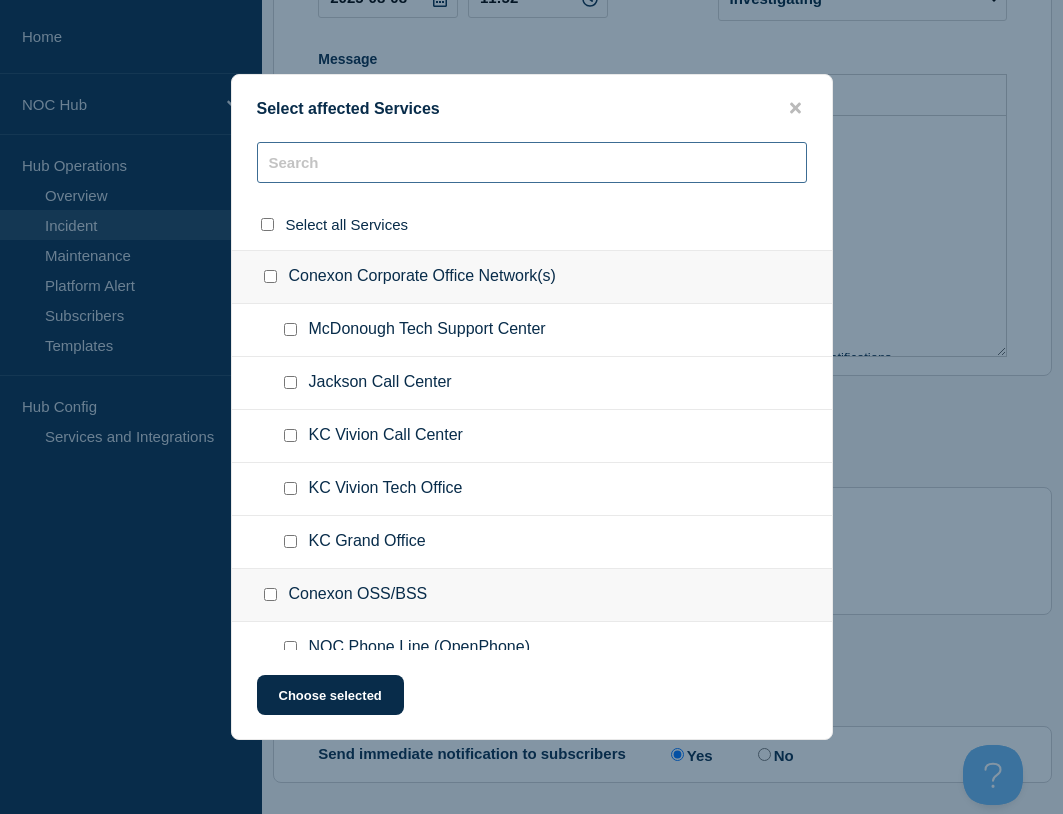 click at bounding box center [532, 162] 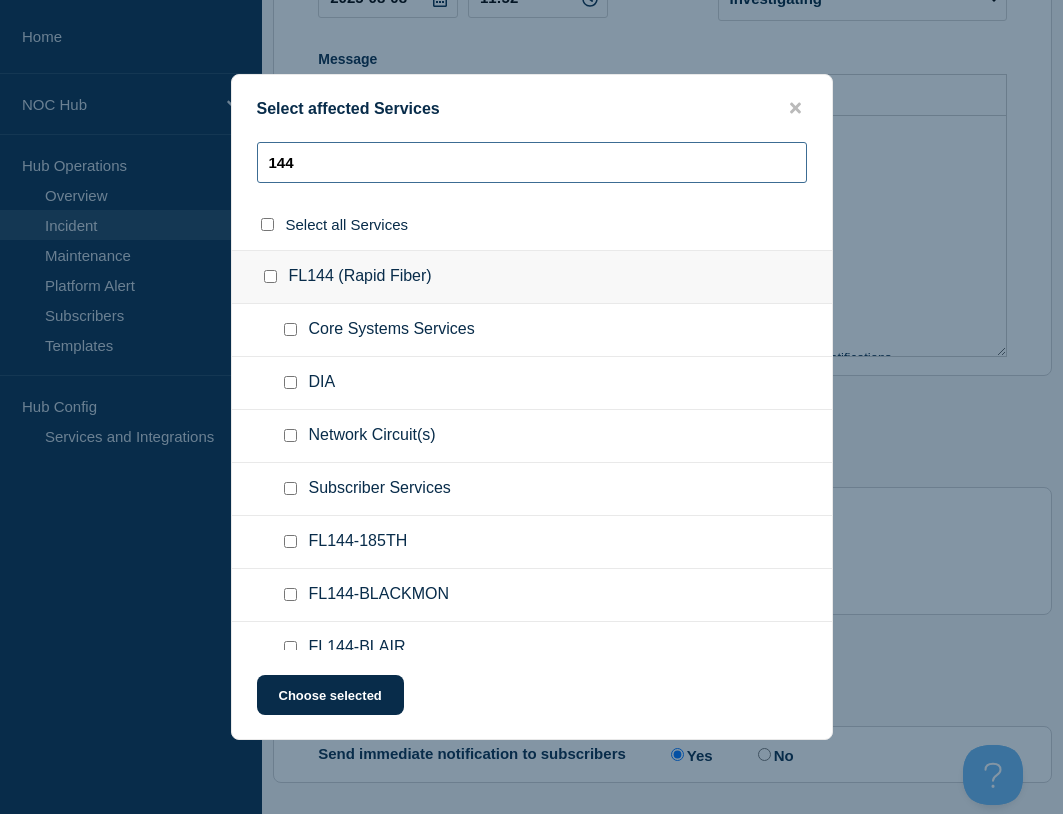 type on "144" 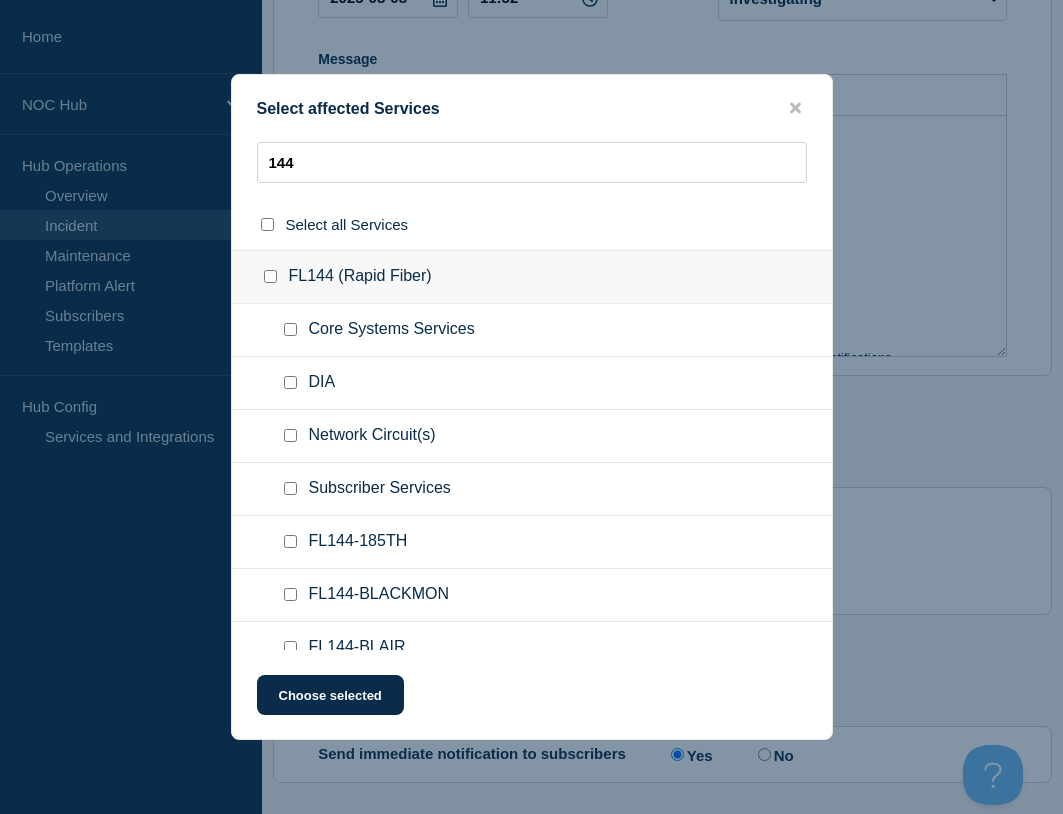 click at bounding box center [290, 382] 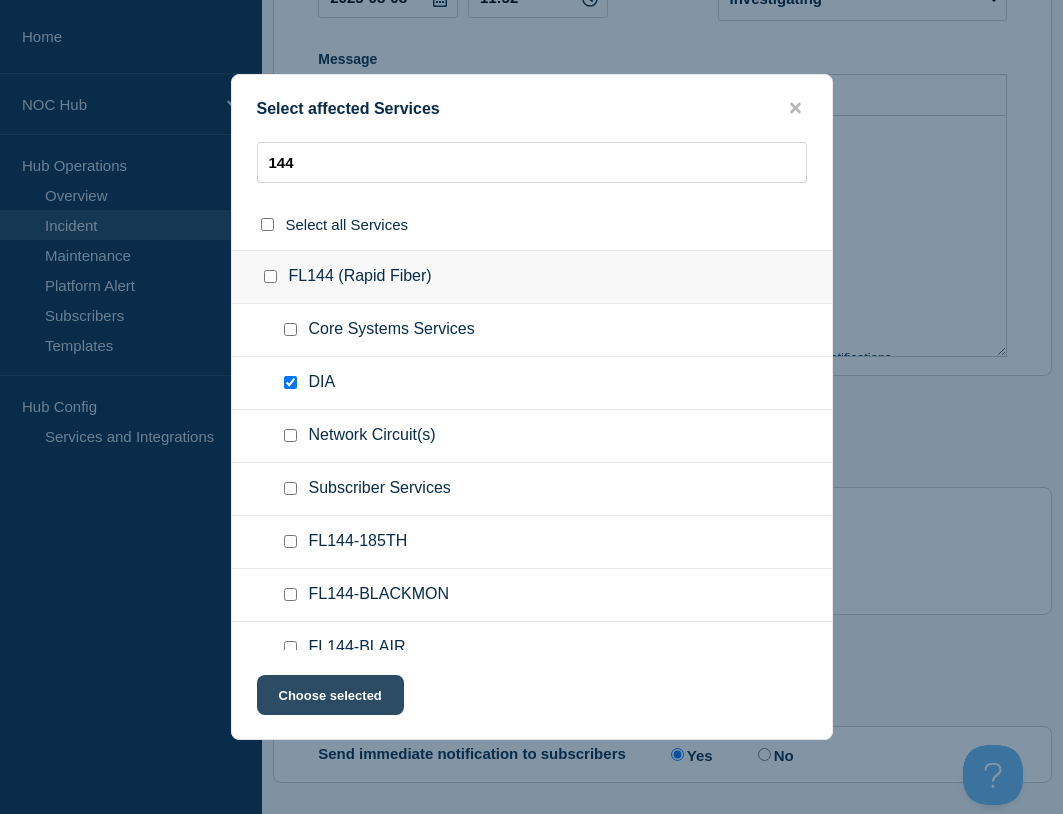 click on "Choose selected" 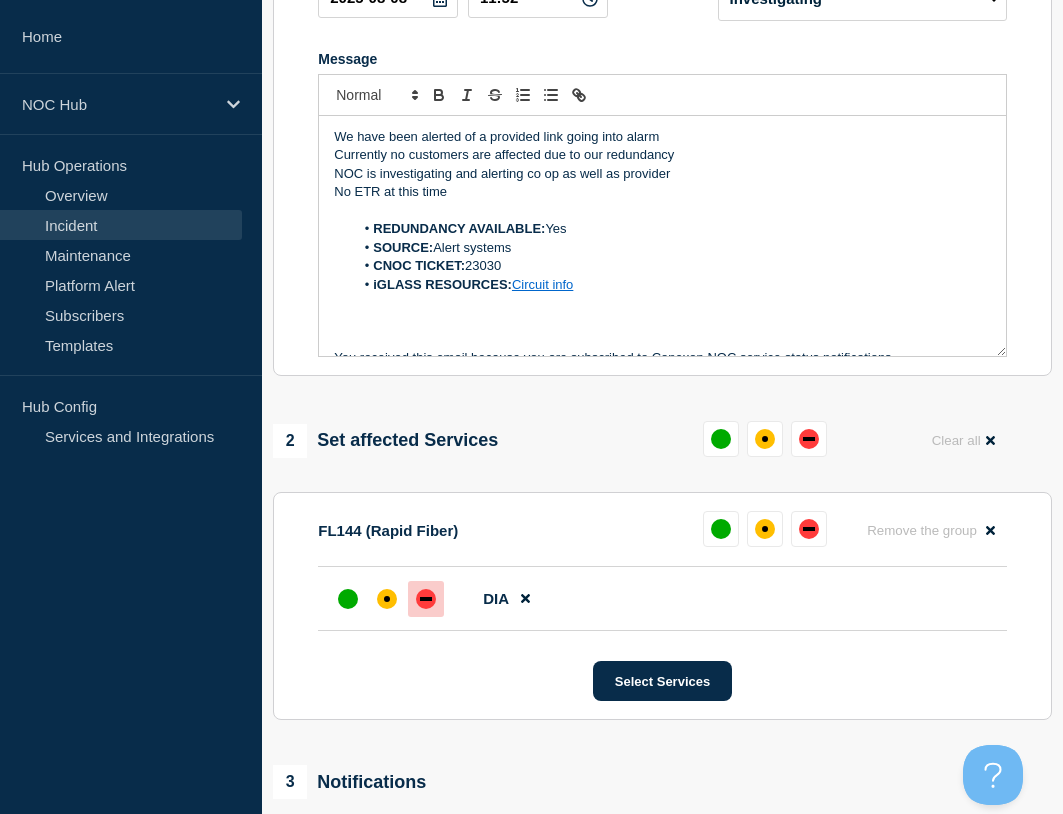 click at bounding box center [426, 599] 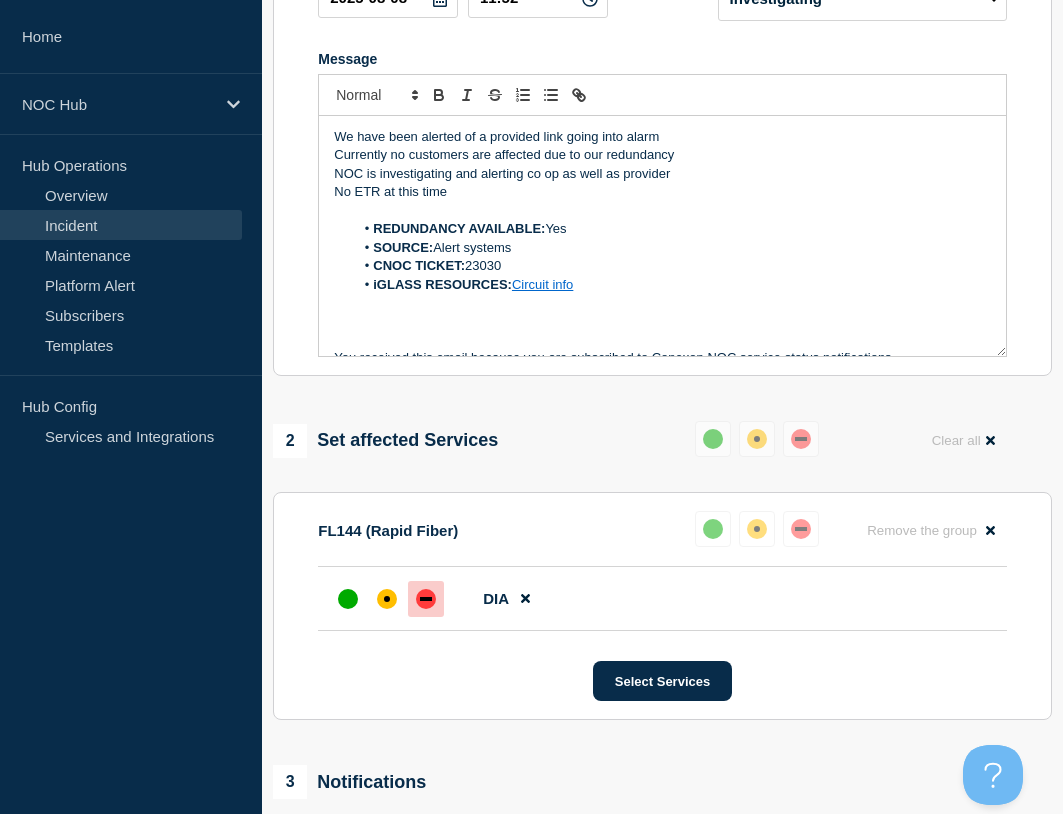 scroll, scrollTop: 692, scrollLeft: 0, axis: vertical 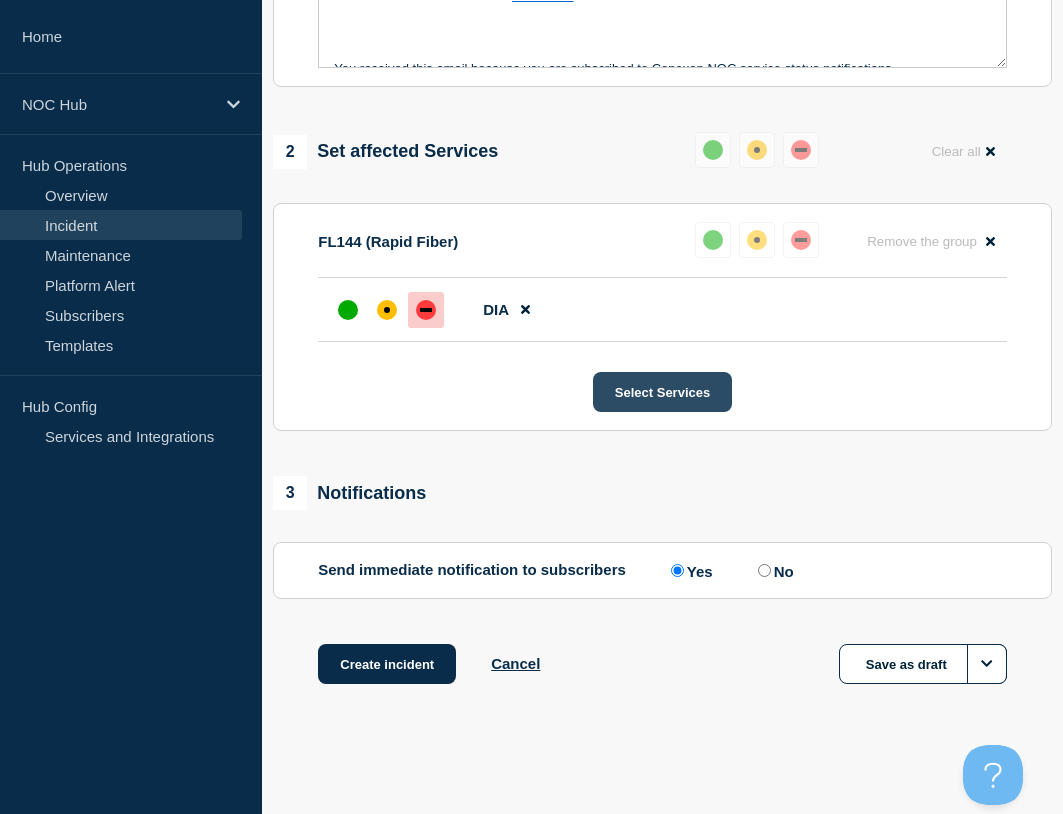click on "Select Services" at bounding box center (662, 392) 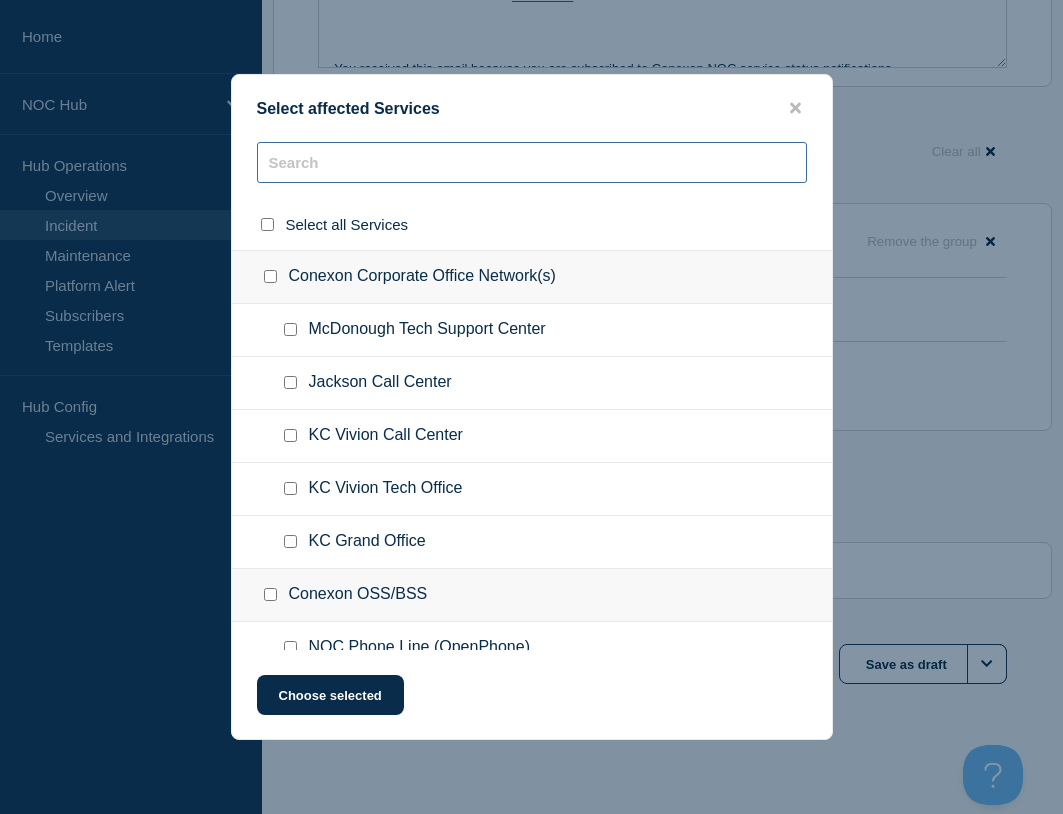 click at bounding box center (532, 162) 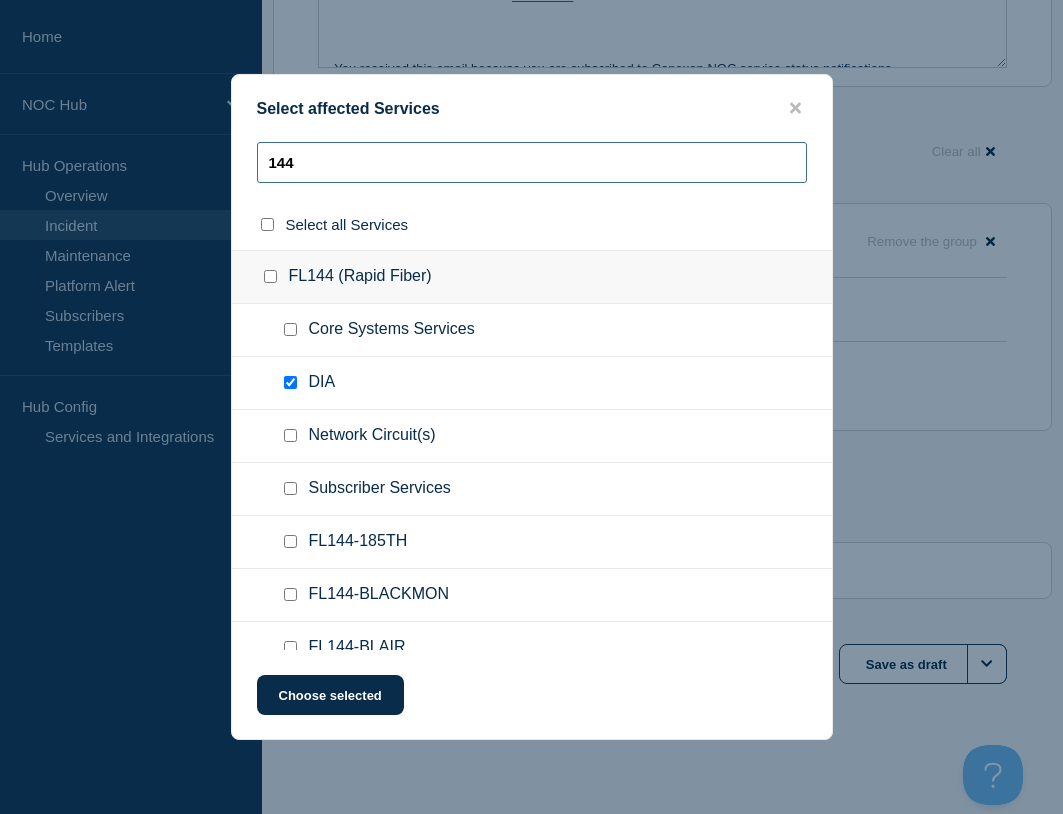 type on "144" 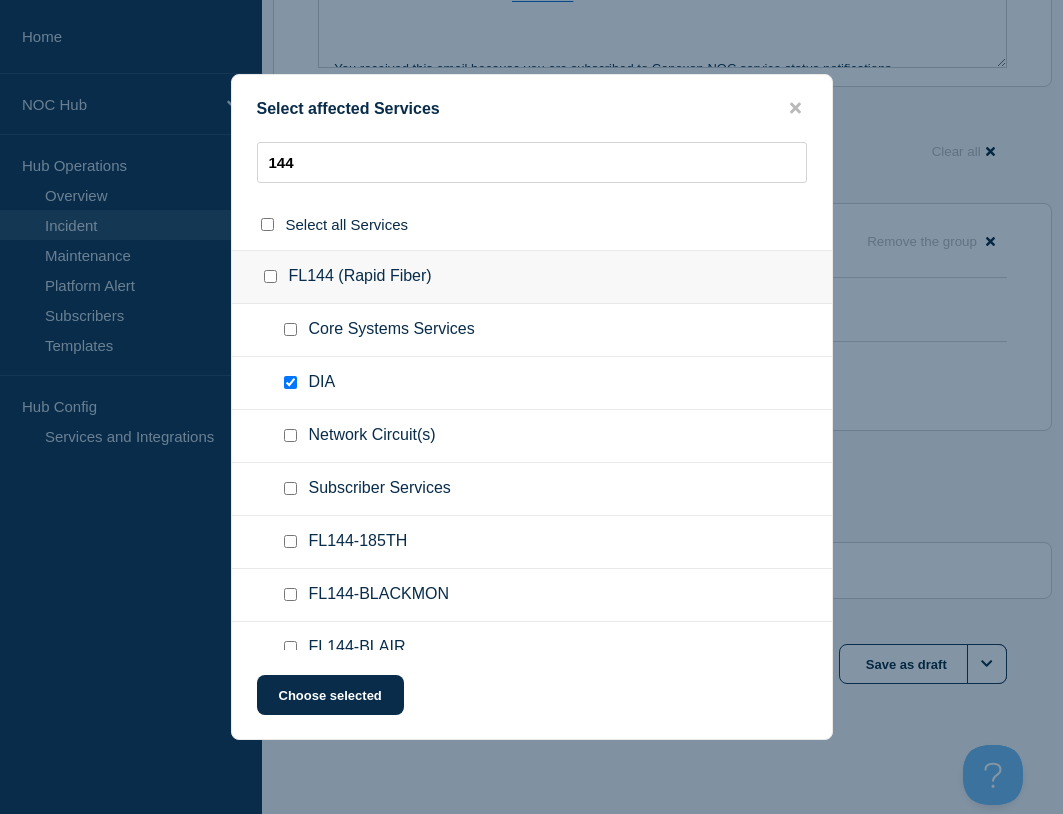 click at bounding box center [290, 329] 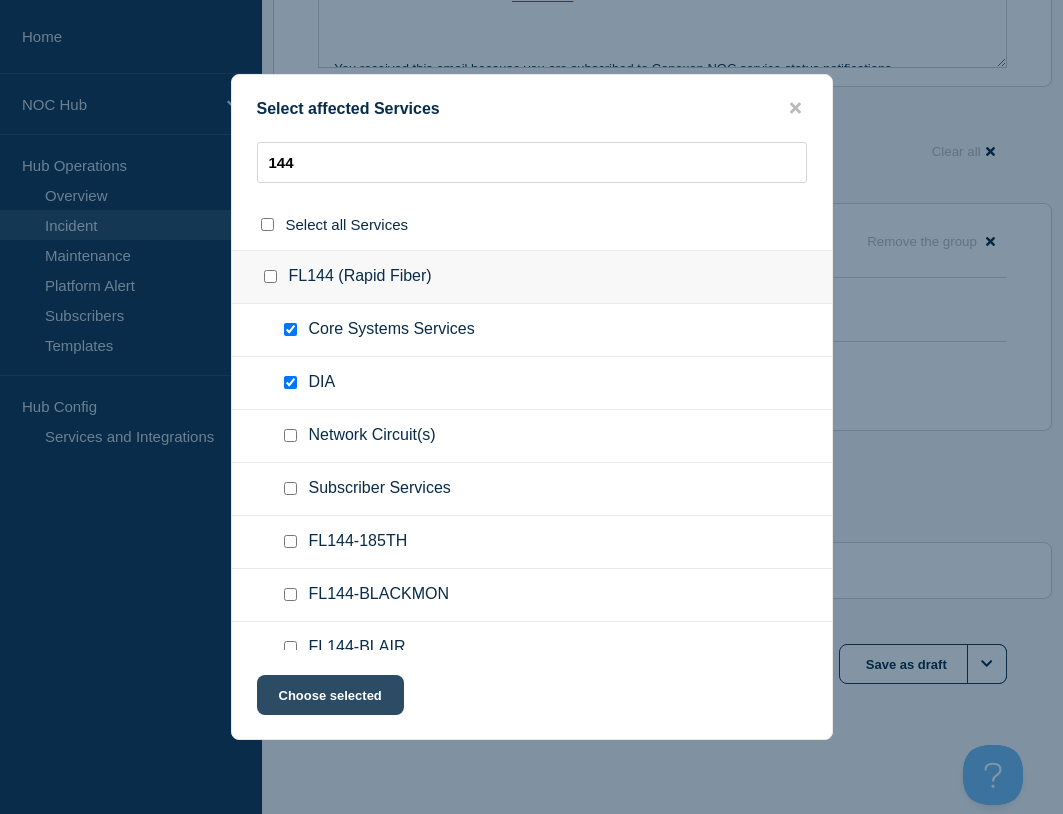 click on "Choose selected" 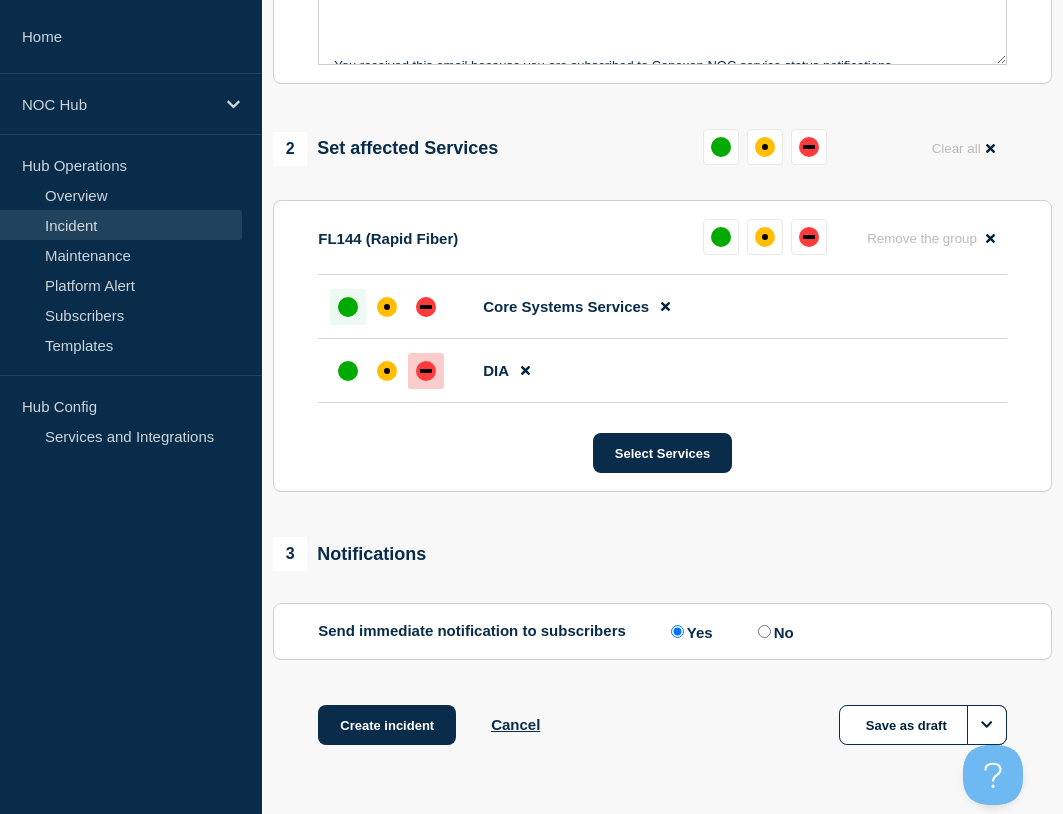click at bounding box center [348, 307] 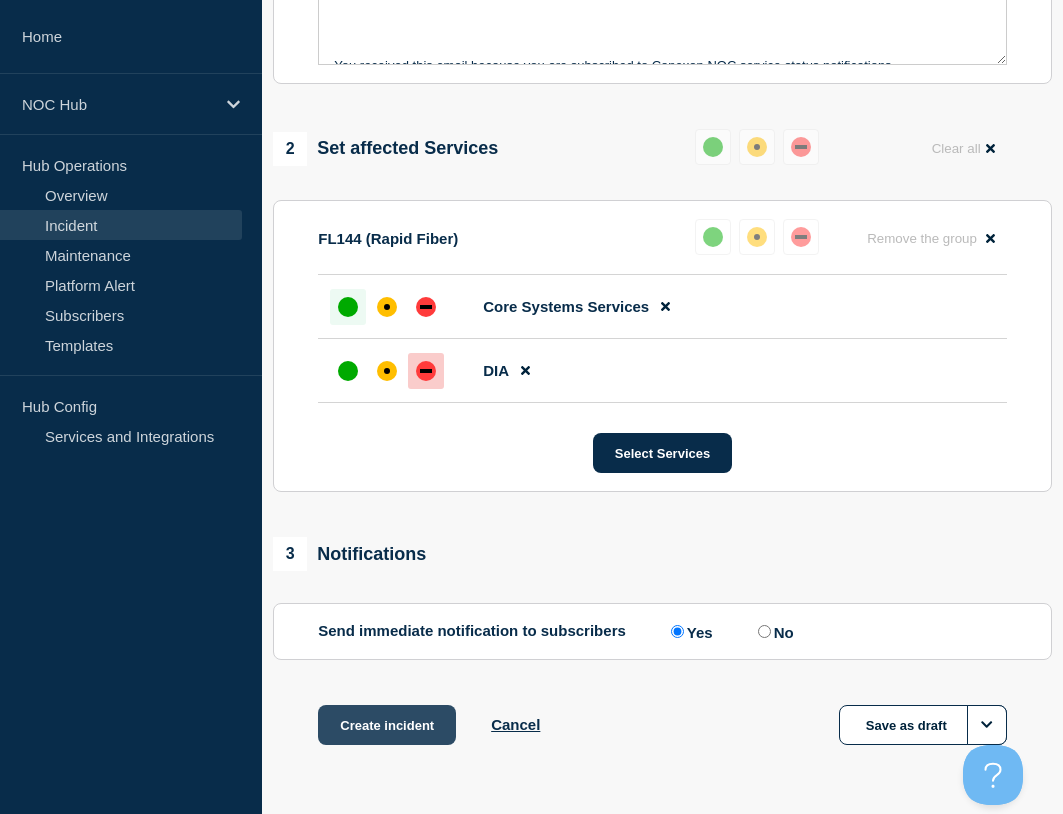 click on "Create incident" at bounding box center (387, 725) 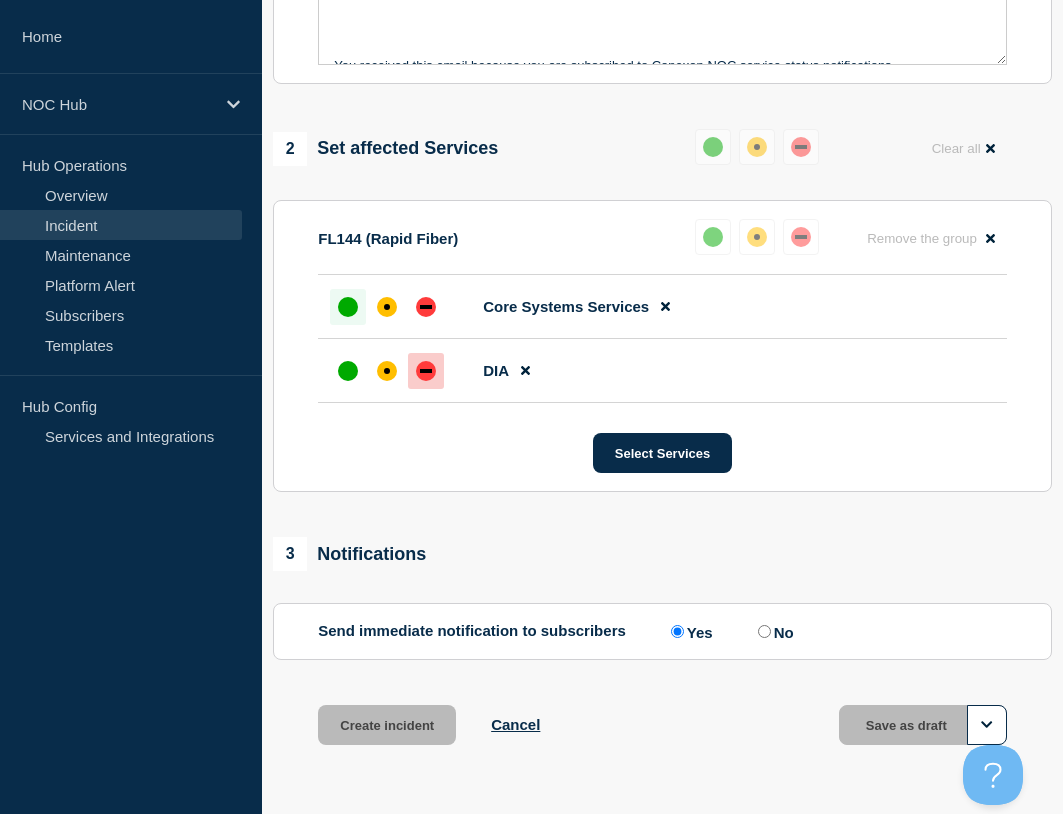 scroll, scrollTop: 0, scrollLeft: 0, axis: both 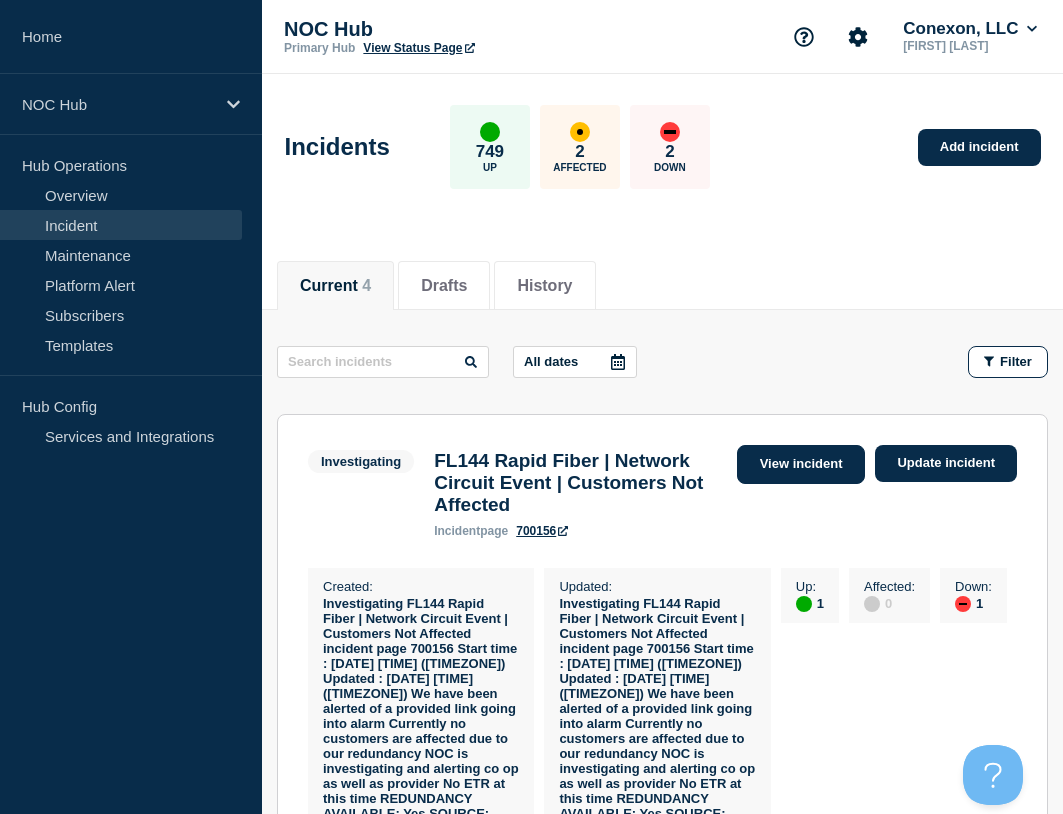 click on "View incident" at bounding box center [801, 464] 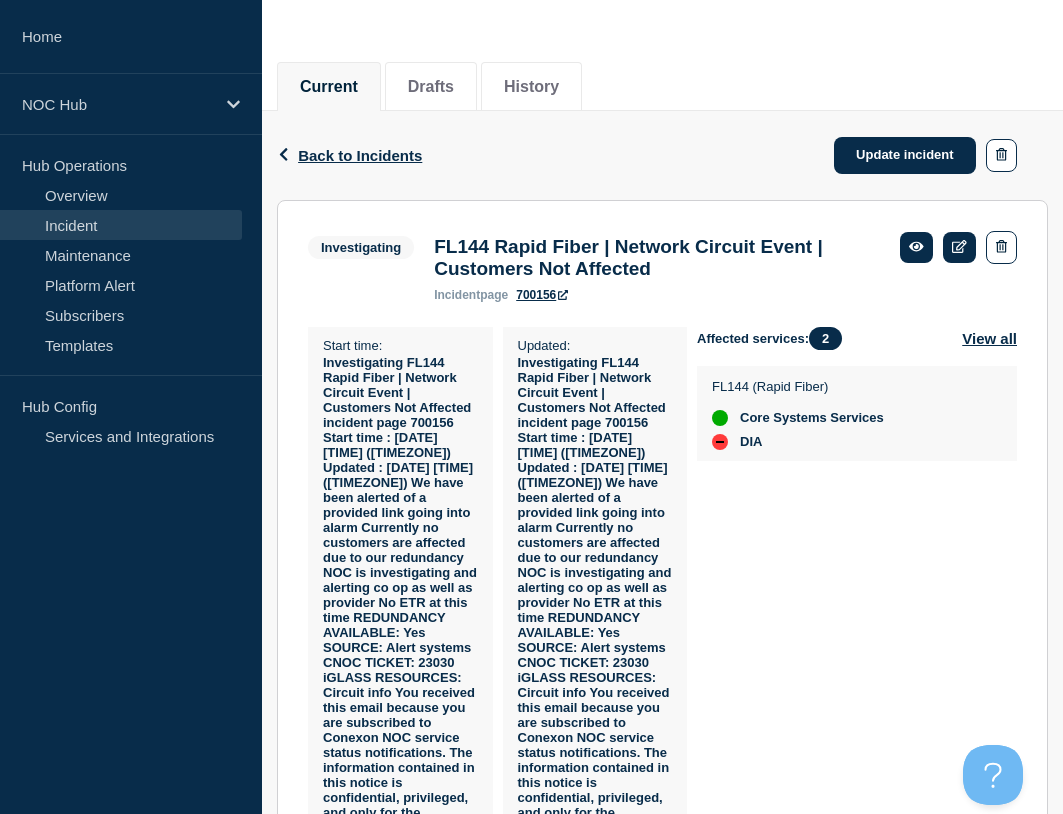 scroll, scrollTop: 200, scrollLeft: 0, axis: vertical 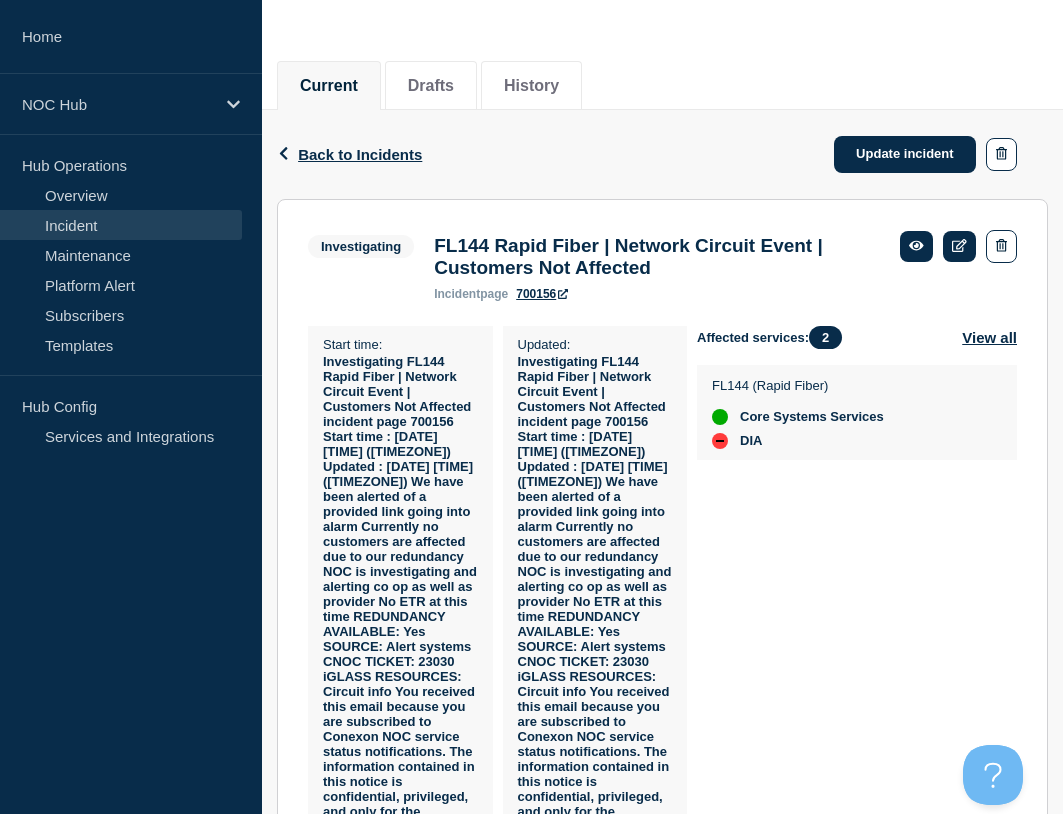 drag, startPoint x: 595, startPoint y: 593, endPoint x: 293, endPoint y: 439, distance: 338.99854 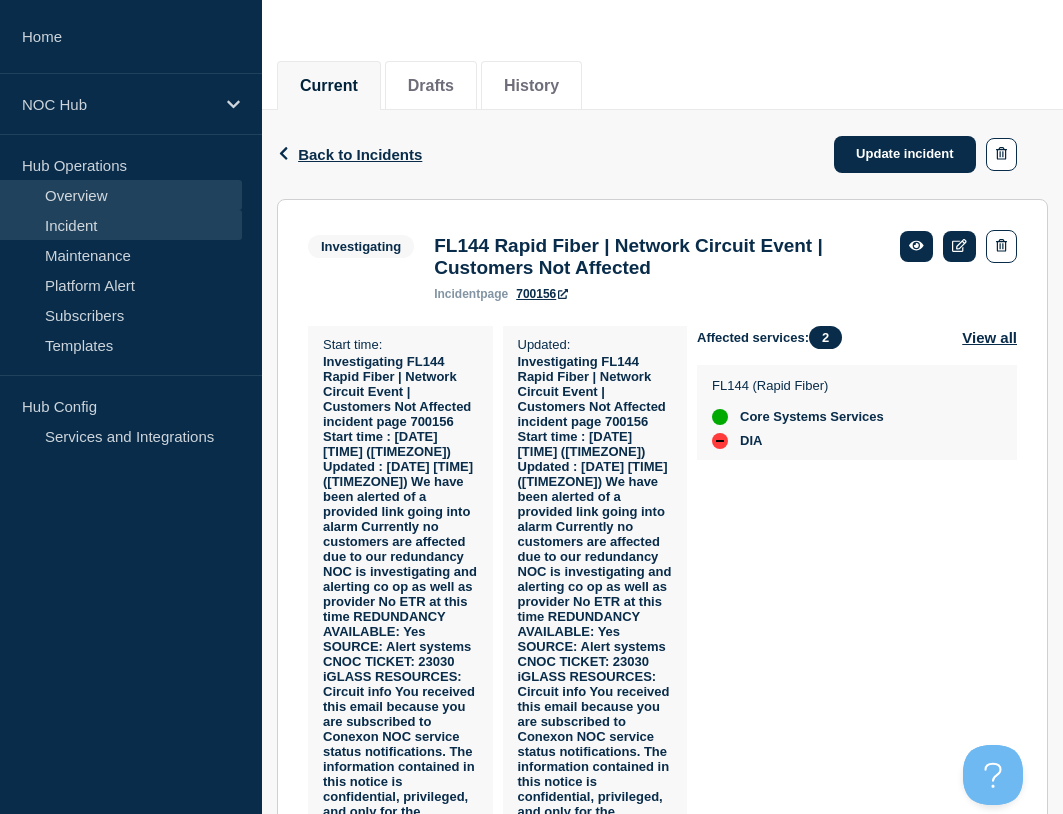 click on "Overview" at bounding box center [121, 195] 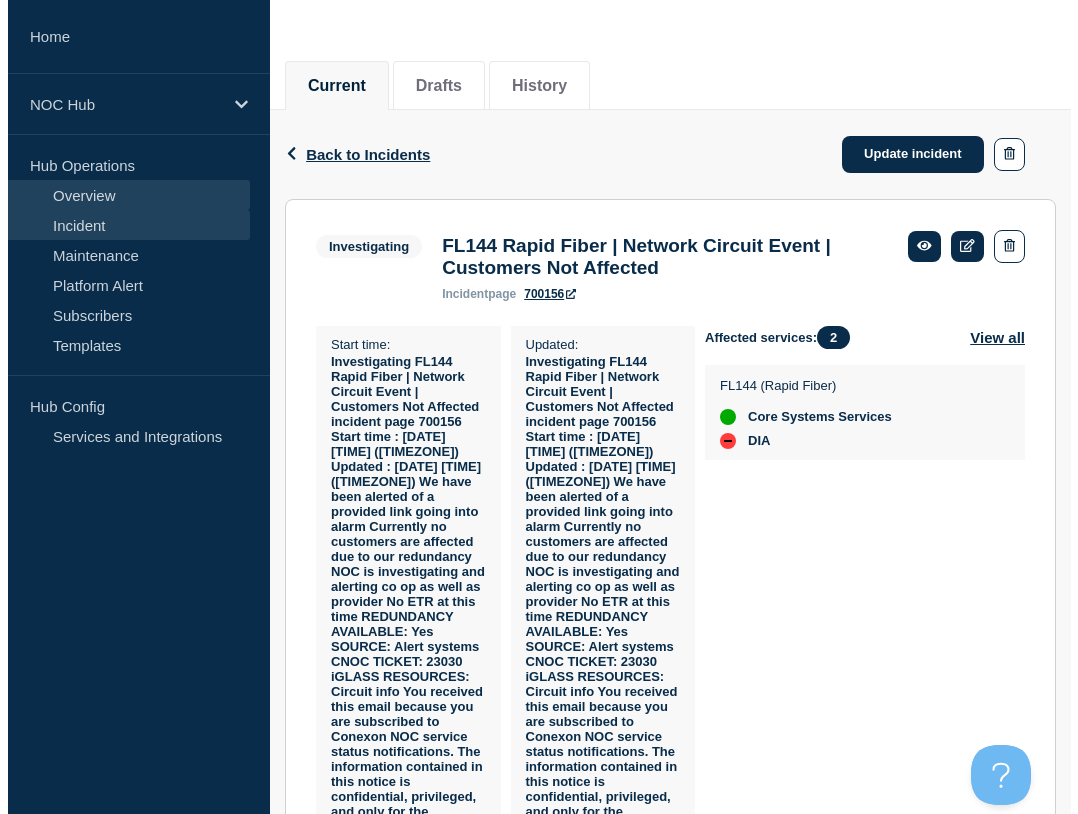 scroll, scrollTop: 0, scrollLeft: 0, axis: both 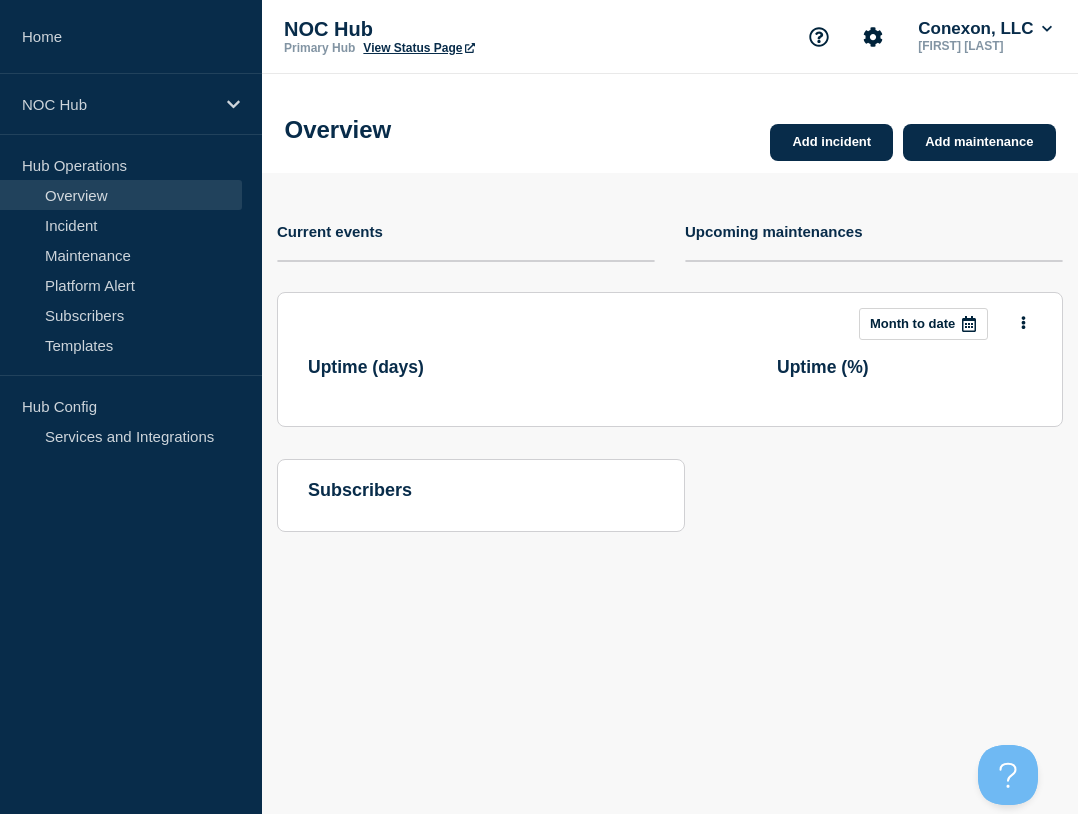 click on "Overview Add incident Add maintenance" at bounding box center (670, 123) 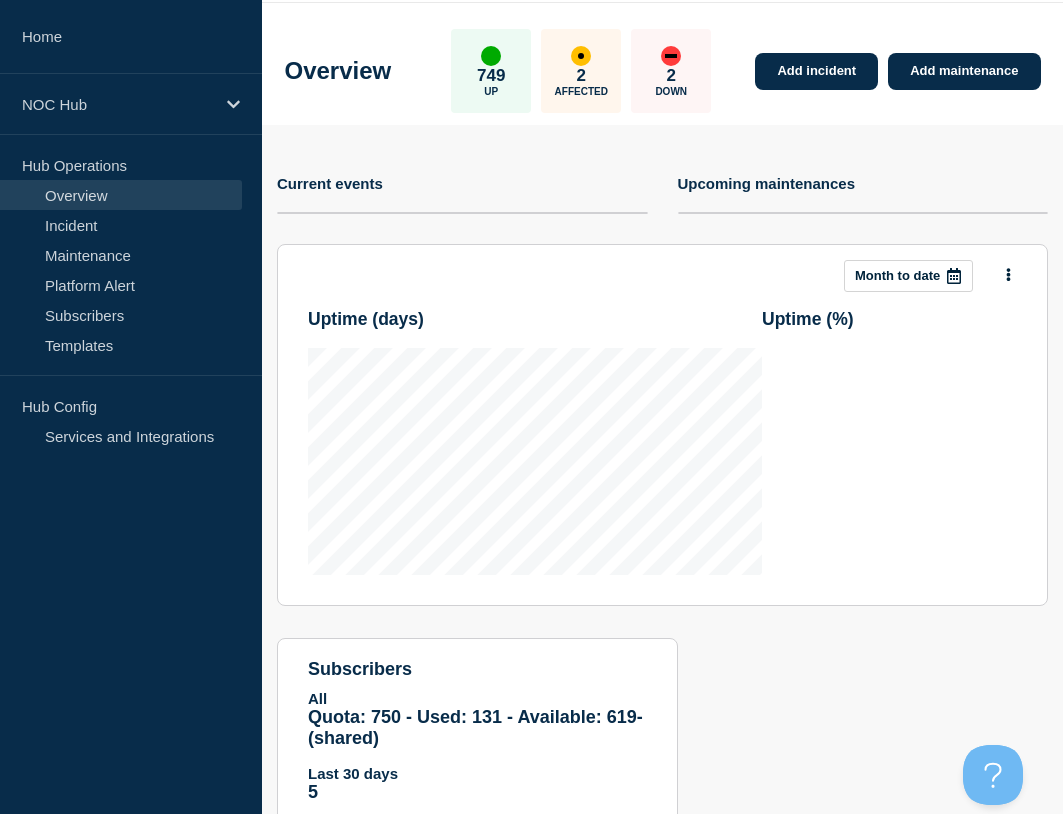 scroll, scrollTop: 141, scrollLeft: 0, axis: vertical 